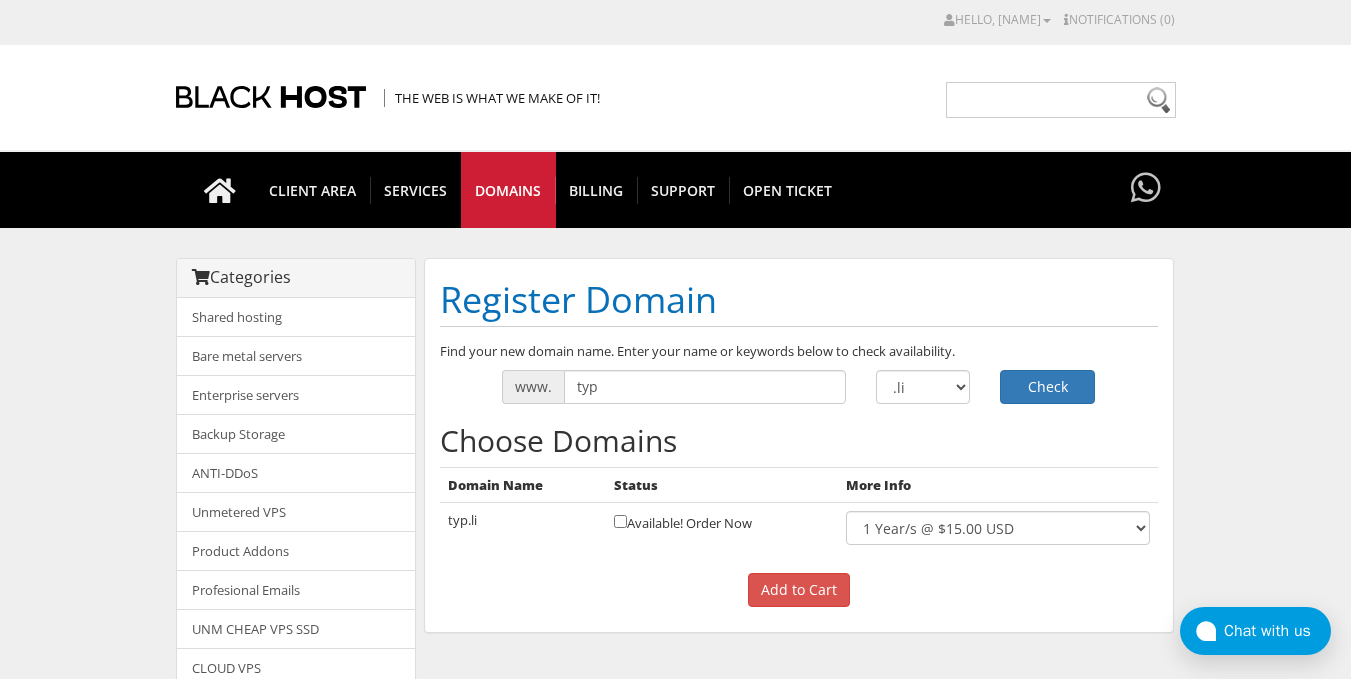 scroll, scrollTop: 0, scrollLeft: 0, axis: both 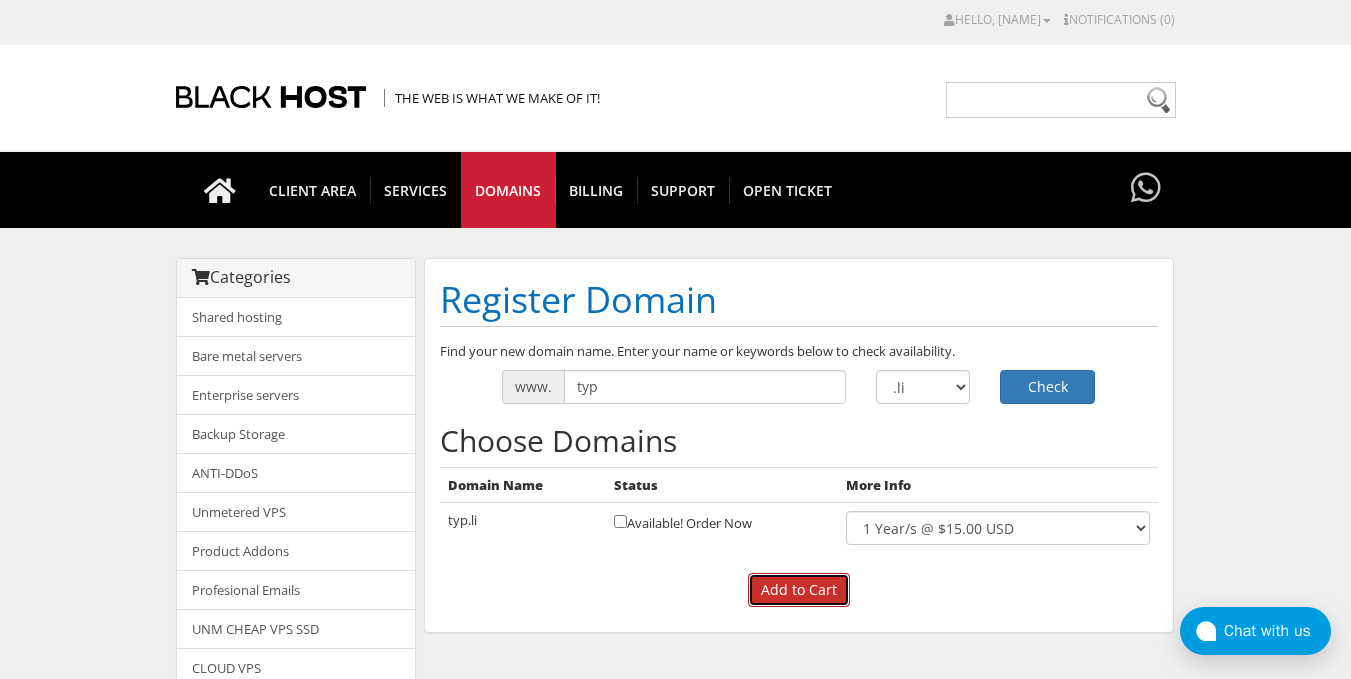 click on "Add to Cart" at bounding box center (799, 590) 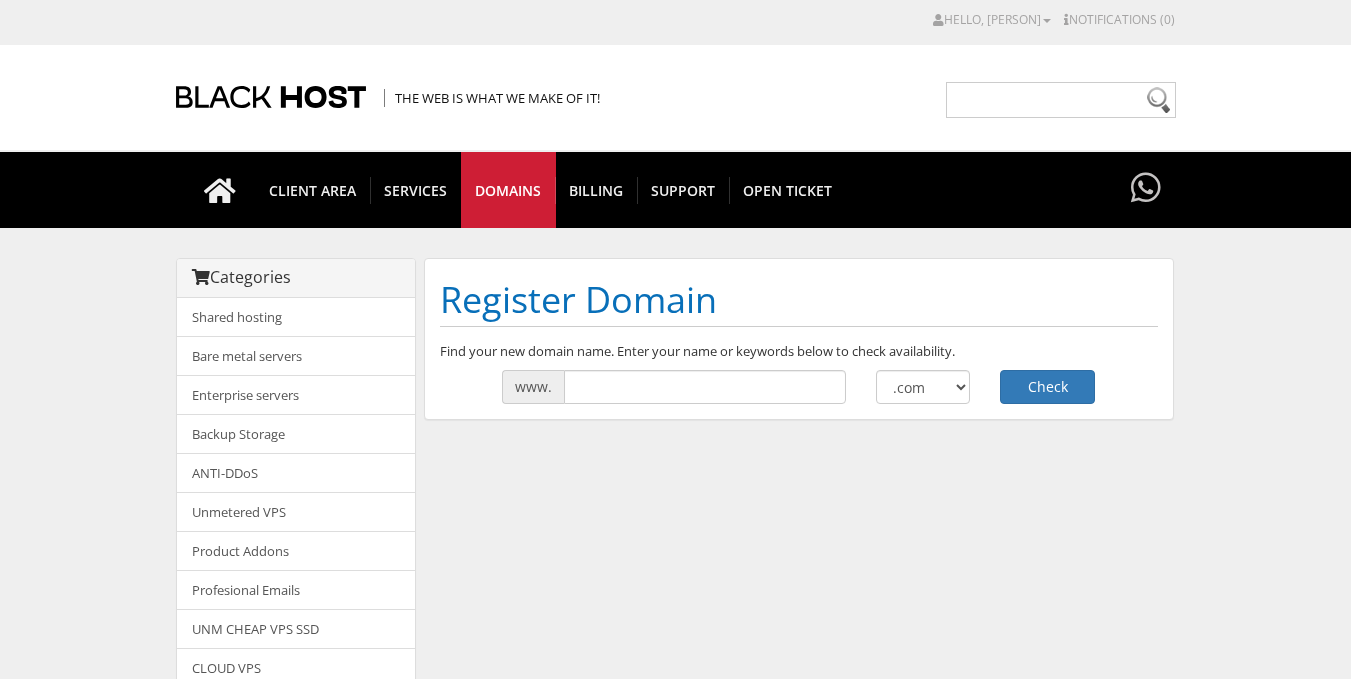 scroll, scrollTop: 0, scrollLeft: 0, axis: both 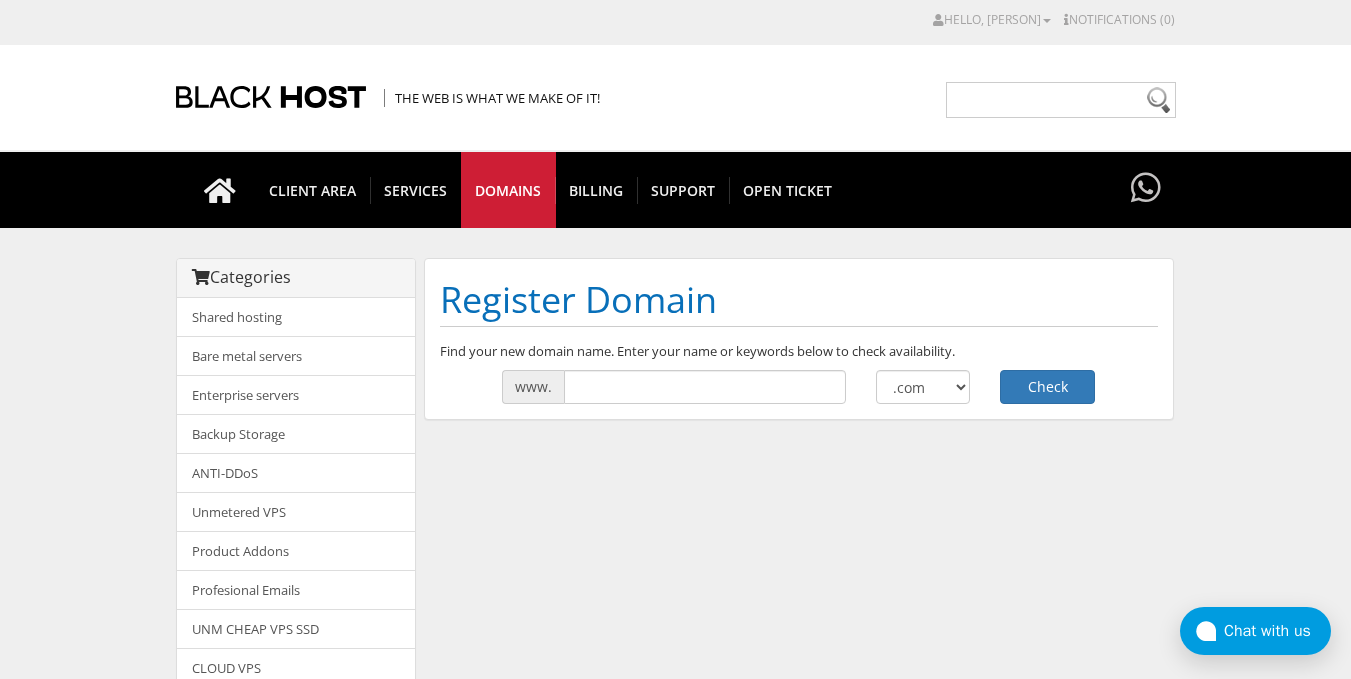 drag, startPoint x: 564, startPoint y: 289, endPoint x: 210, endPoint y: 141, distance: 383.6926 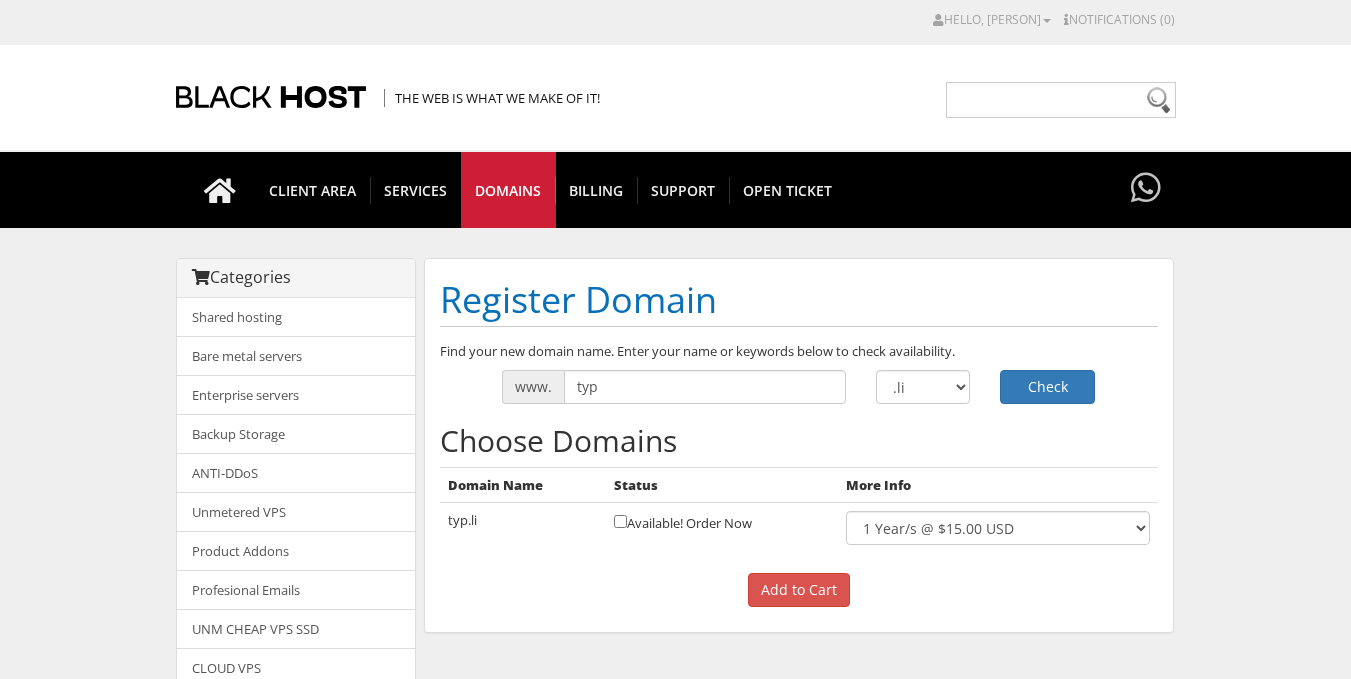 scroll, scrollTop: 0, scrollLeft: 0, axis: both 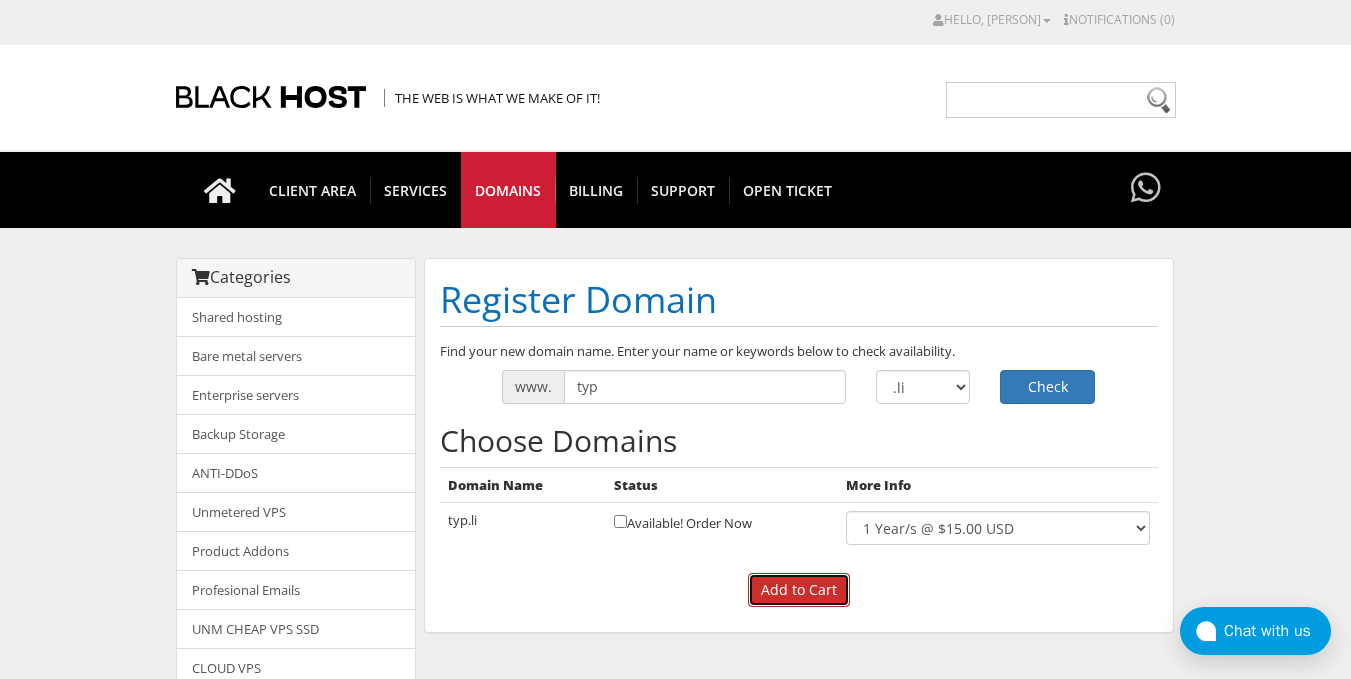 click on "Add to Cart" at bounding box center [799, 590] 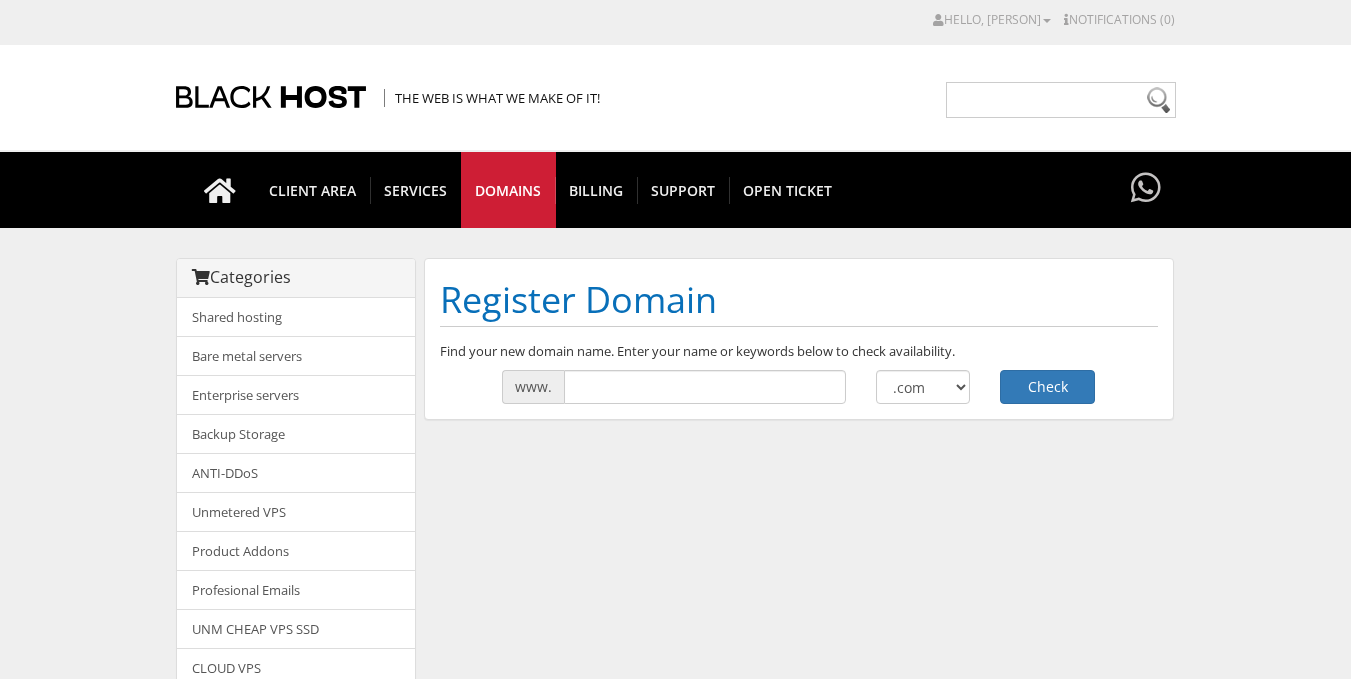 scroll, scrollTop: 0, scrollLeft: 0, axis: both 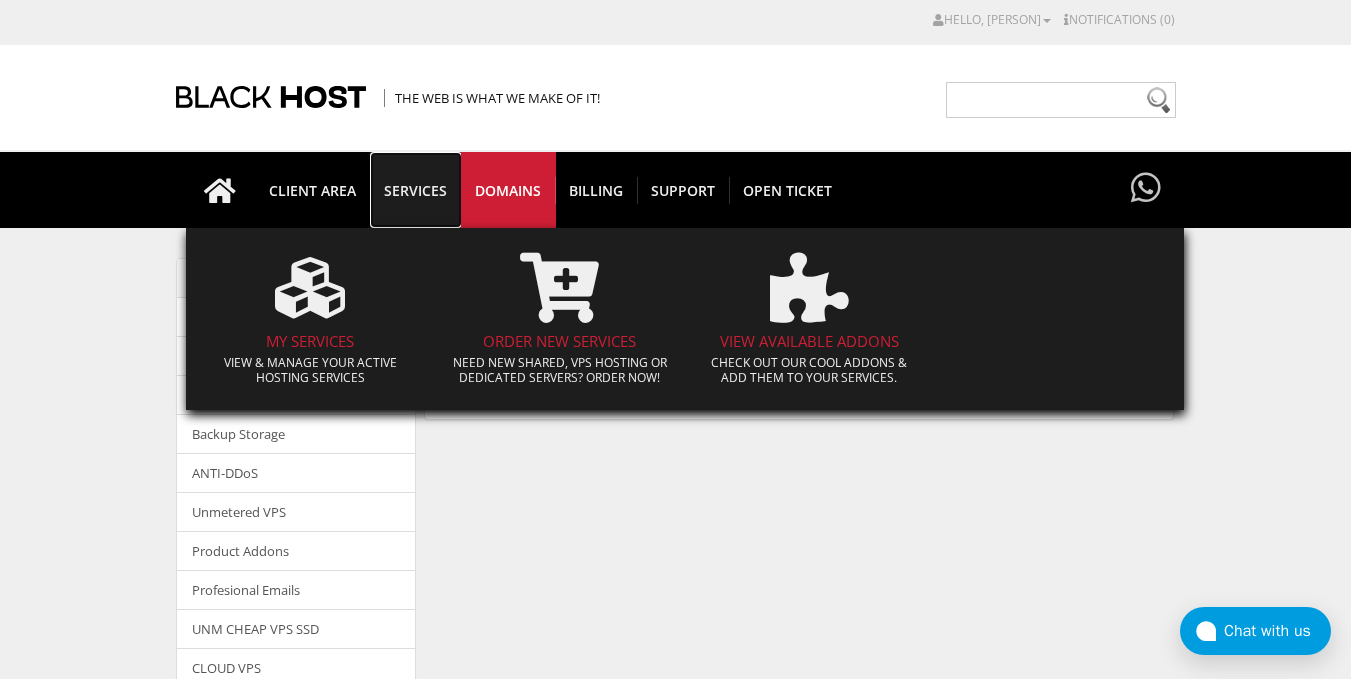 click on "SERVICES" at bounding box center [415, 190] 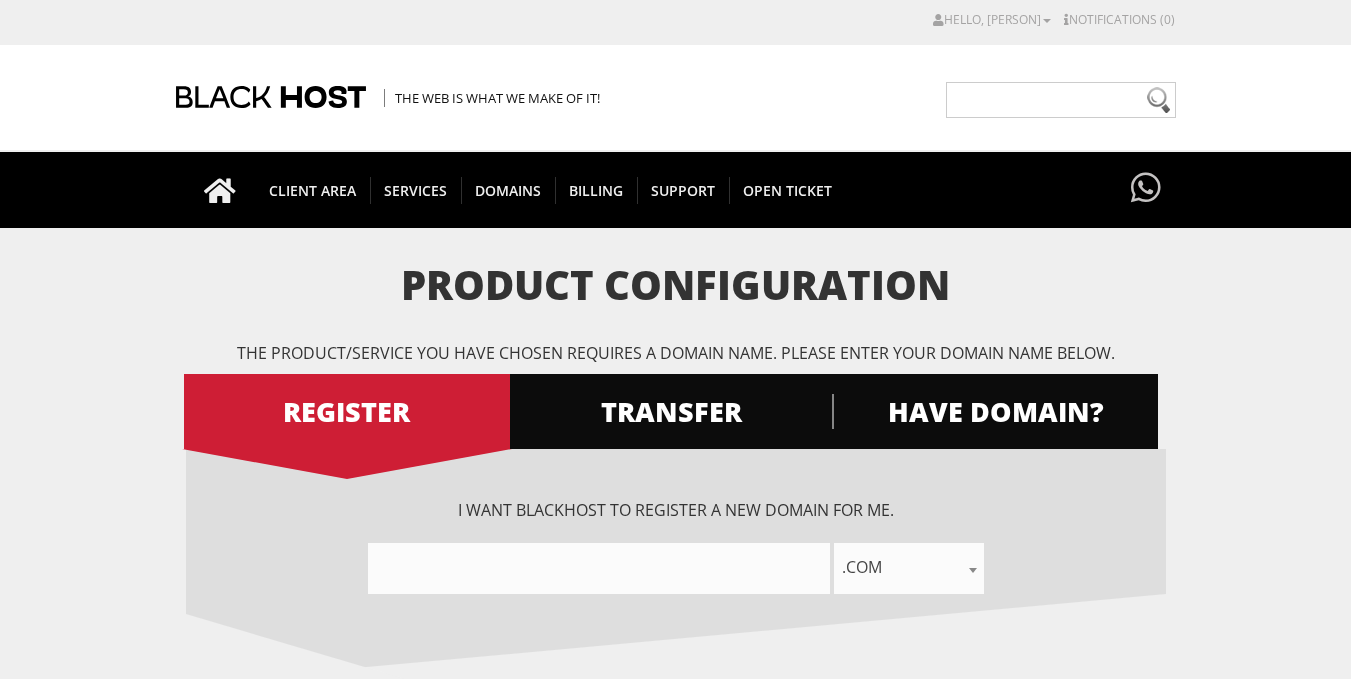 scroll, scrollTop: 0, scrollLeft: 0, axis: both 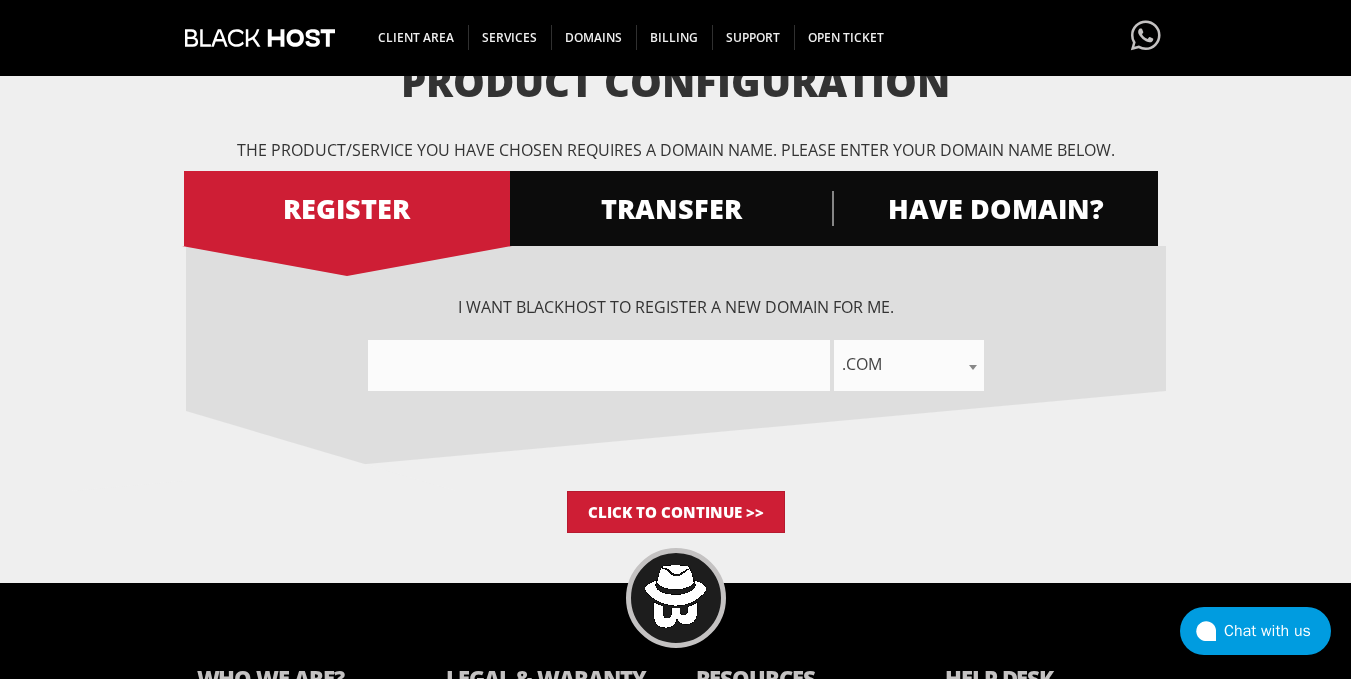 click at bounding box center (599, 365) 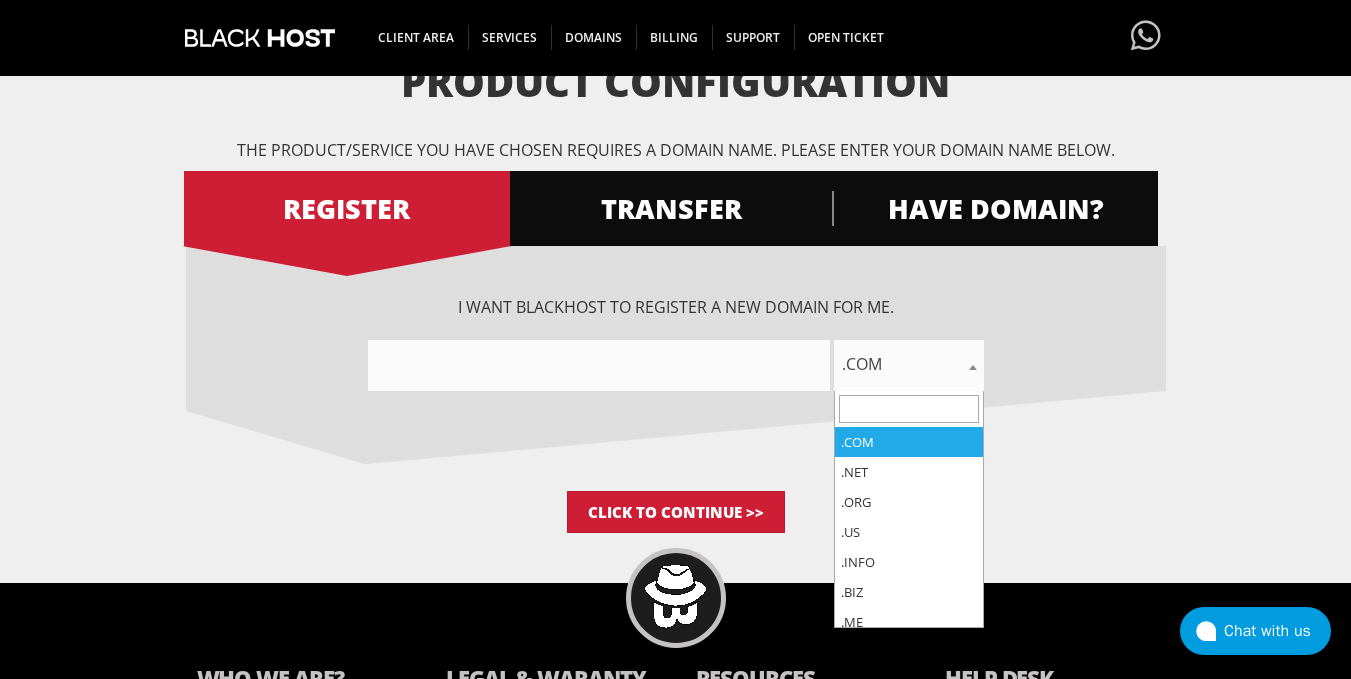 click on ".com" at bounding box center (909, 364) 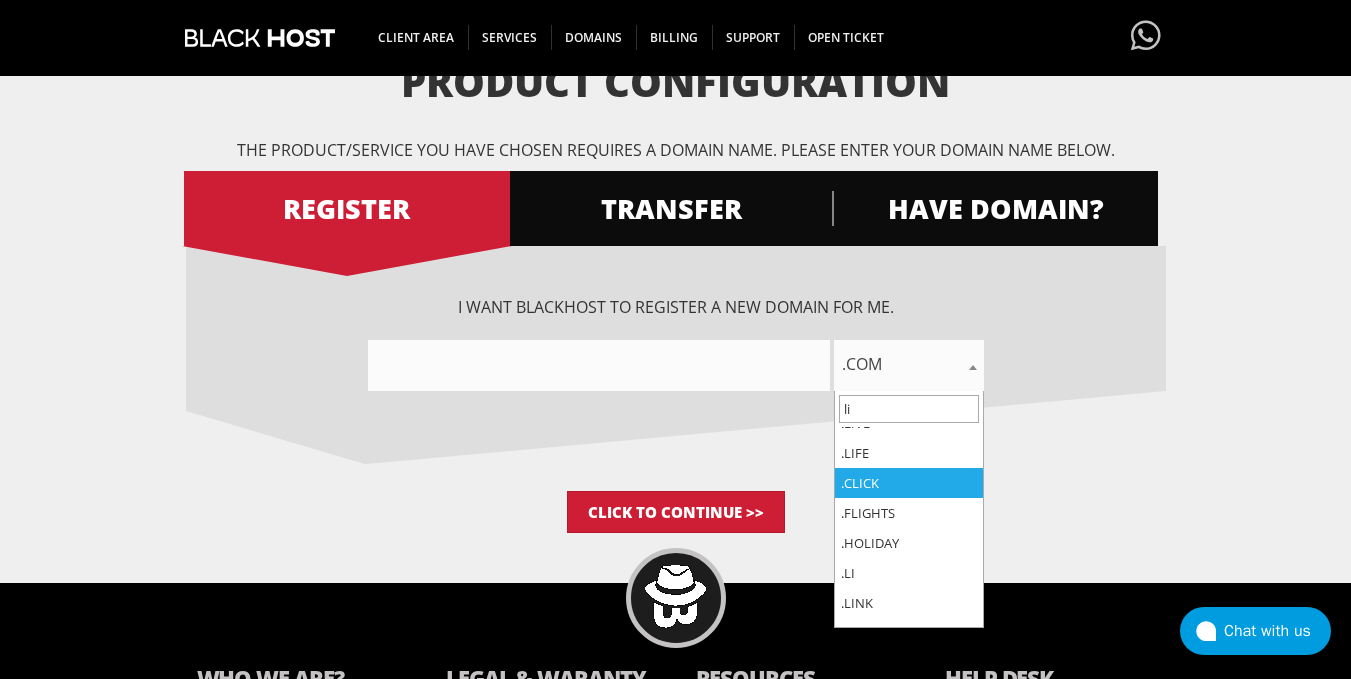 scroll, scrollTop: 70, scrollLeft: 0, axis: vertical 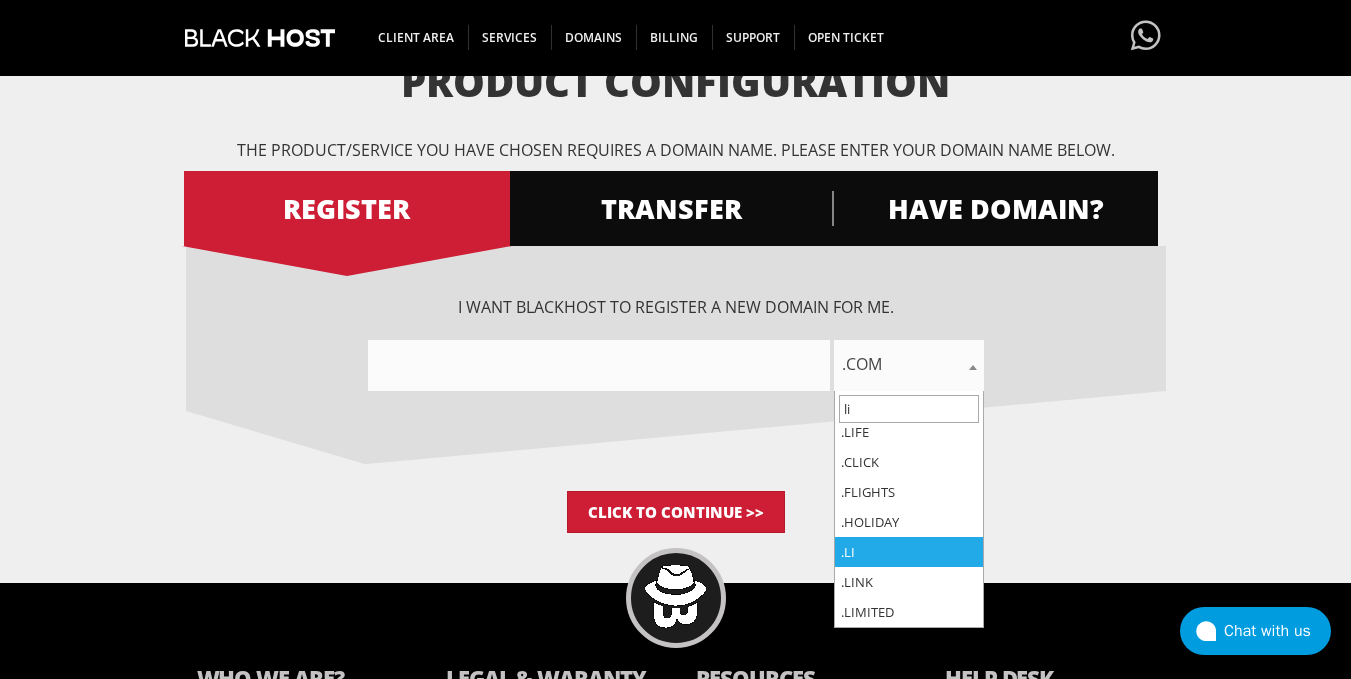 type on "li" 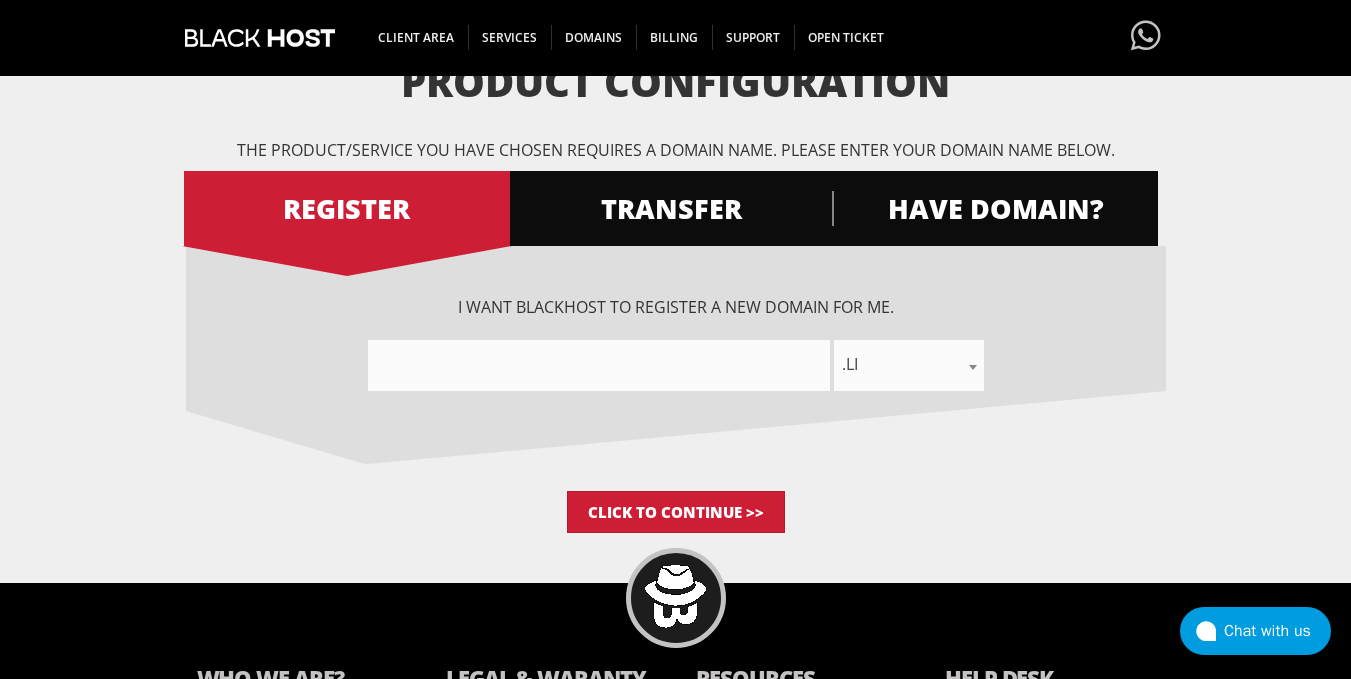 click on ".li" at bounding box center [909, 364] 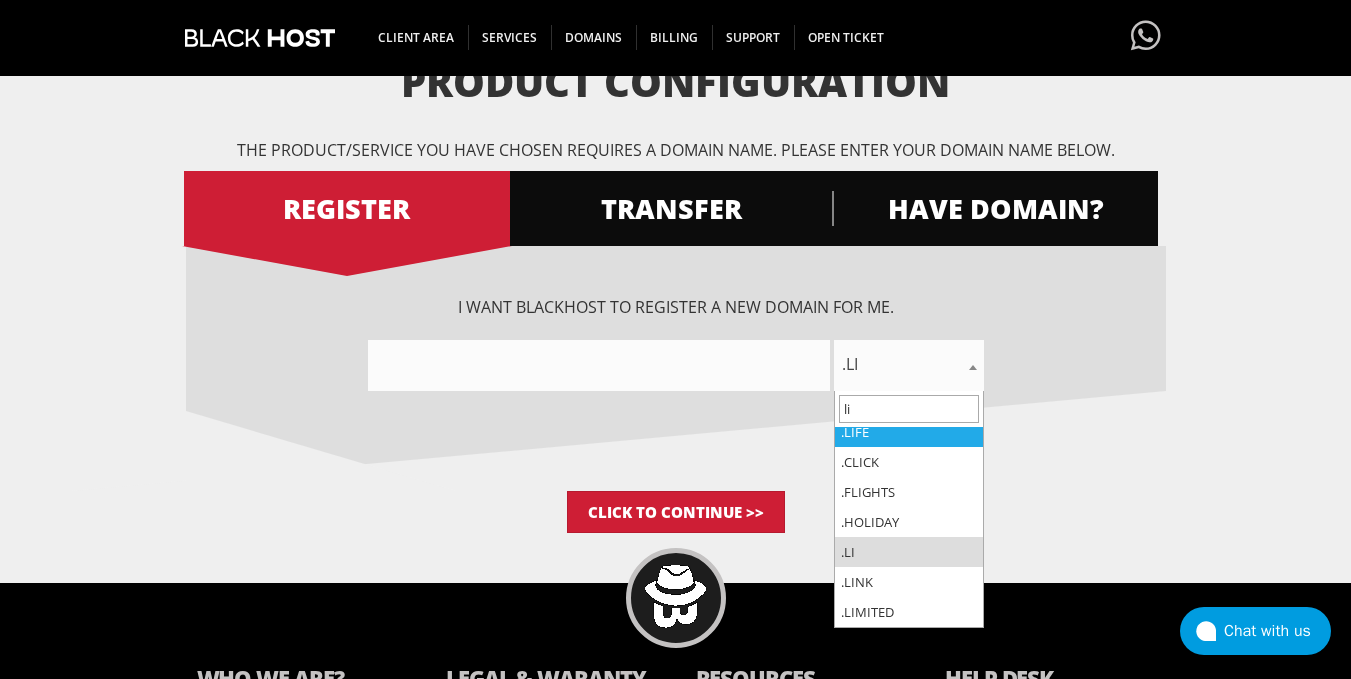 scroll, scrollTop: 70, scrollLeft: 0, axis: vertical 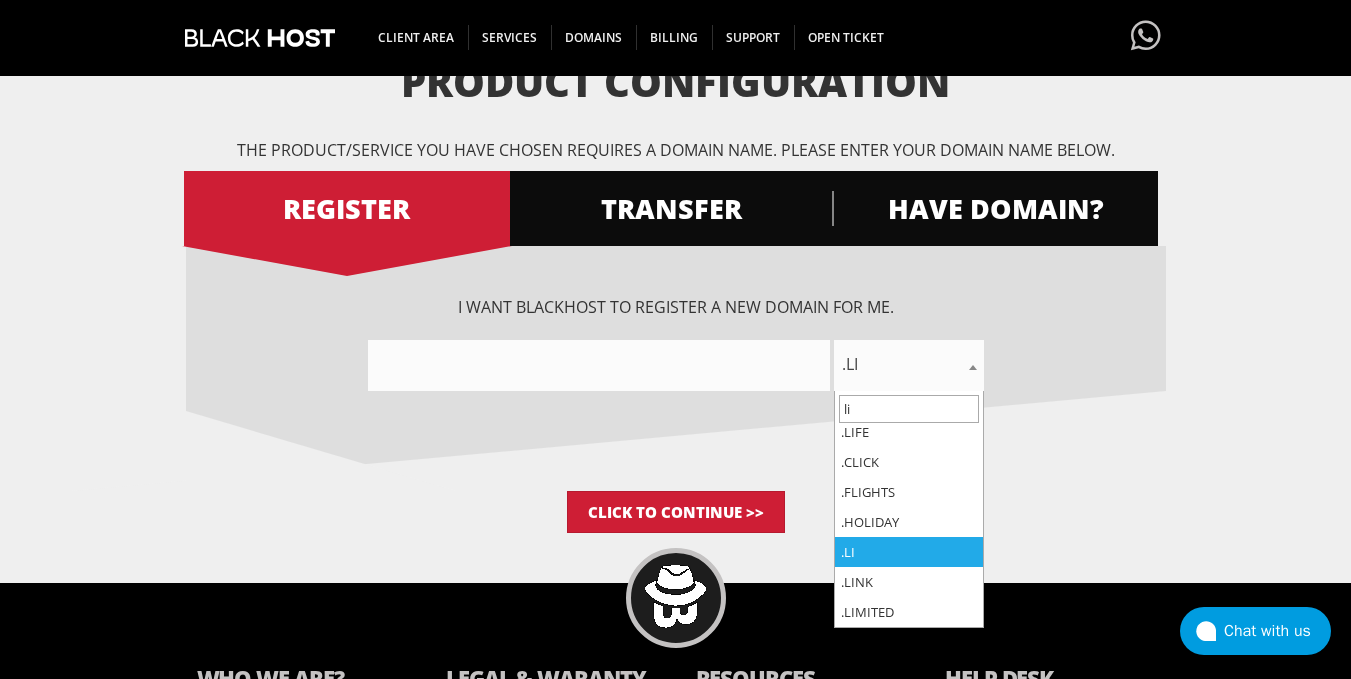 type on "li" 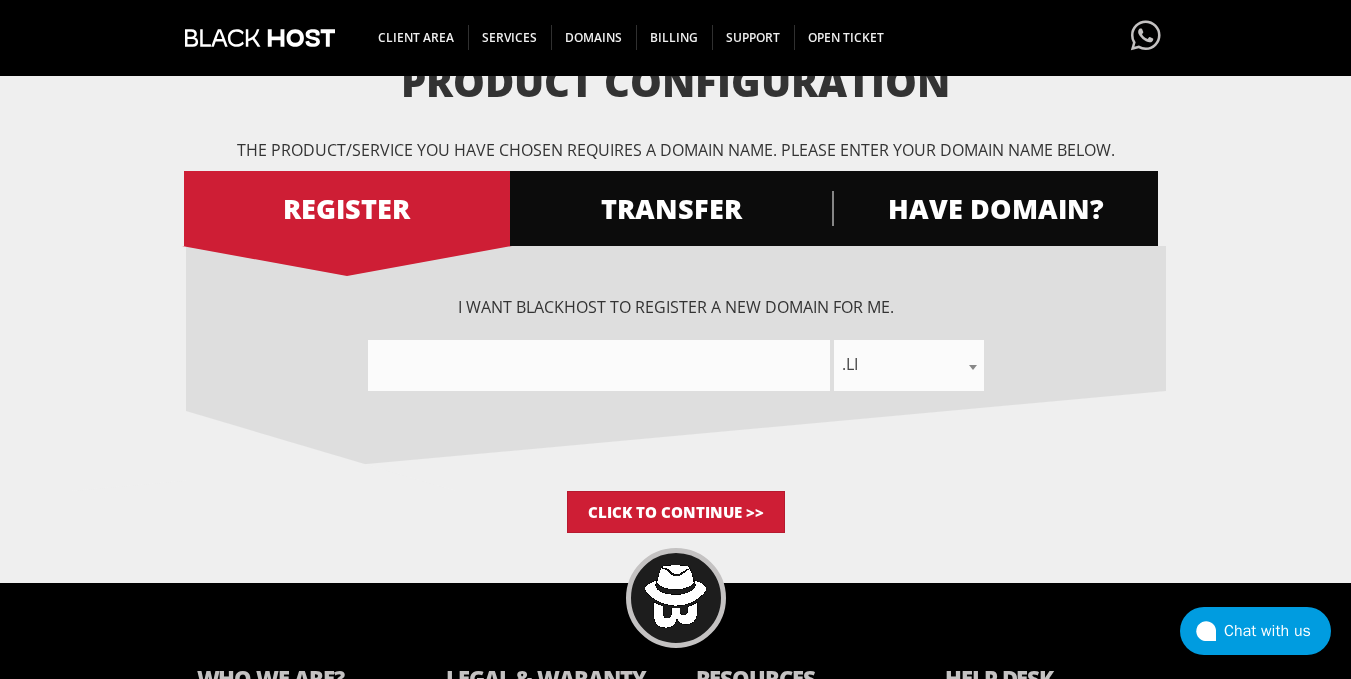 click at bounding box center [599, 365] 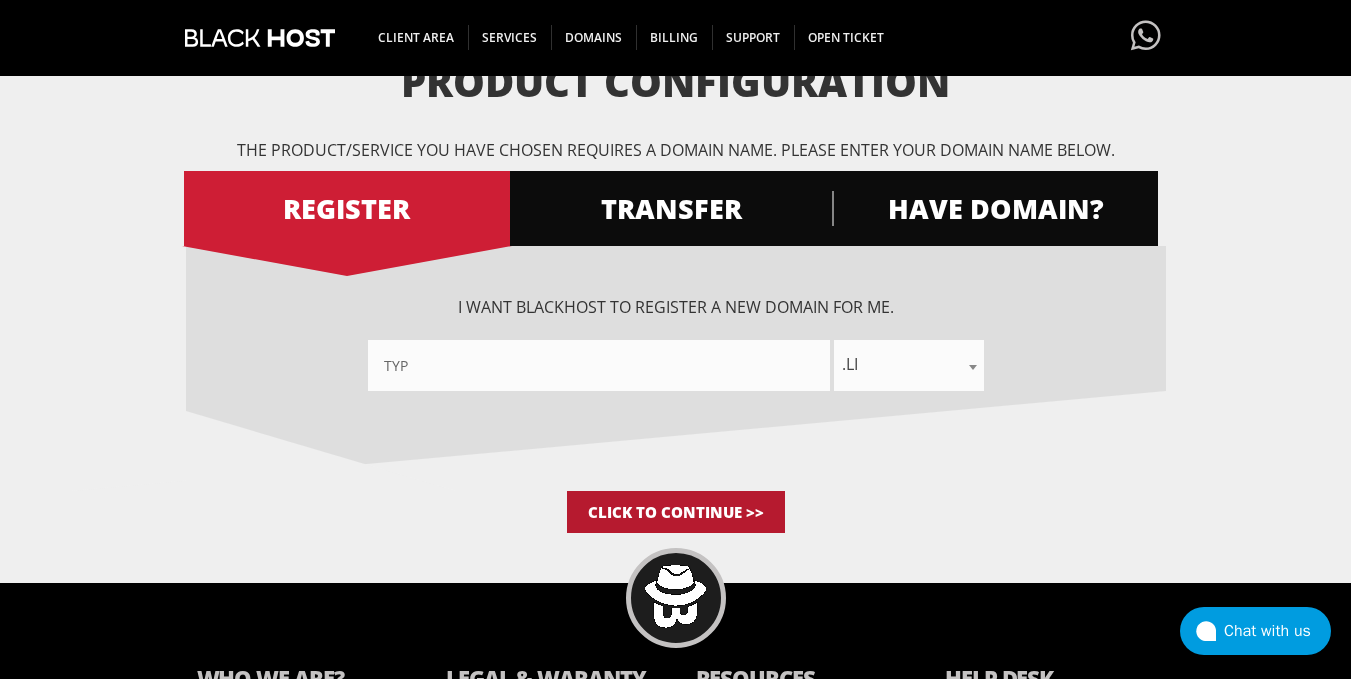 type on "typ" 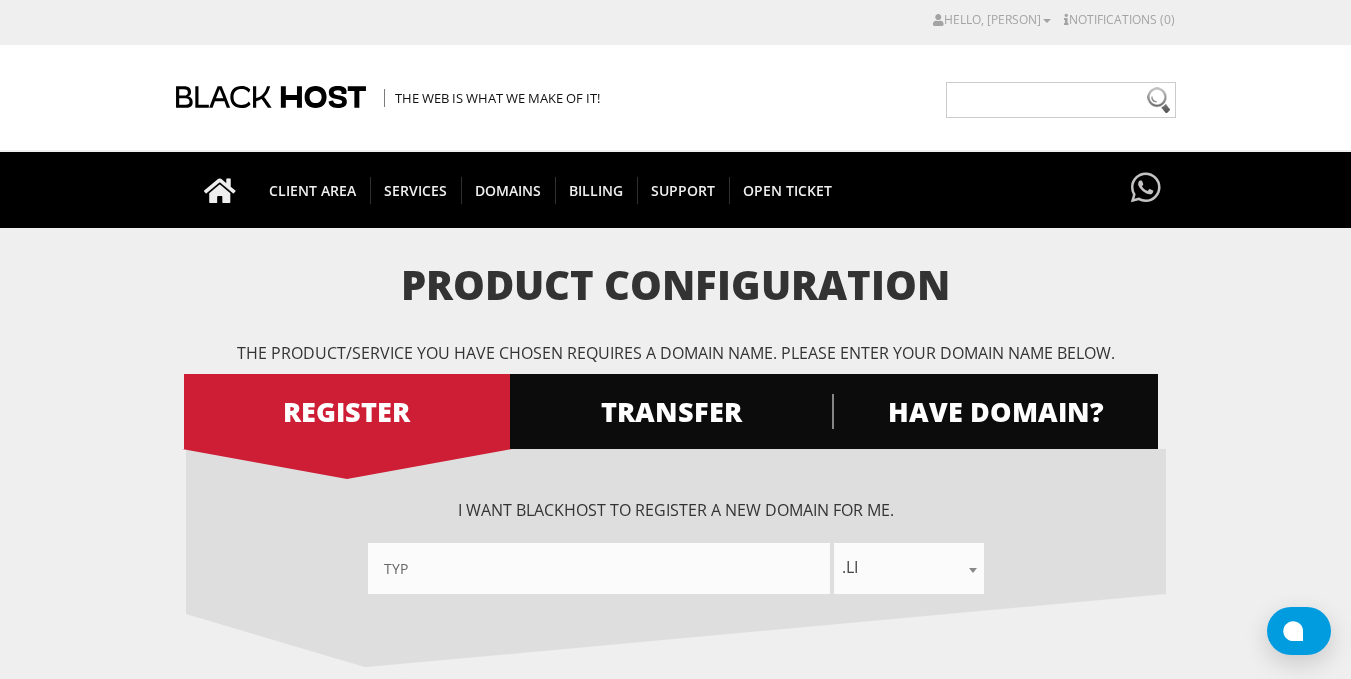 scroll, scrollTop: 316, scrollLeft: 0, axis: vertical 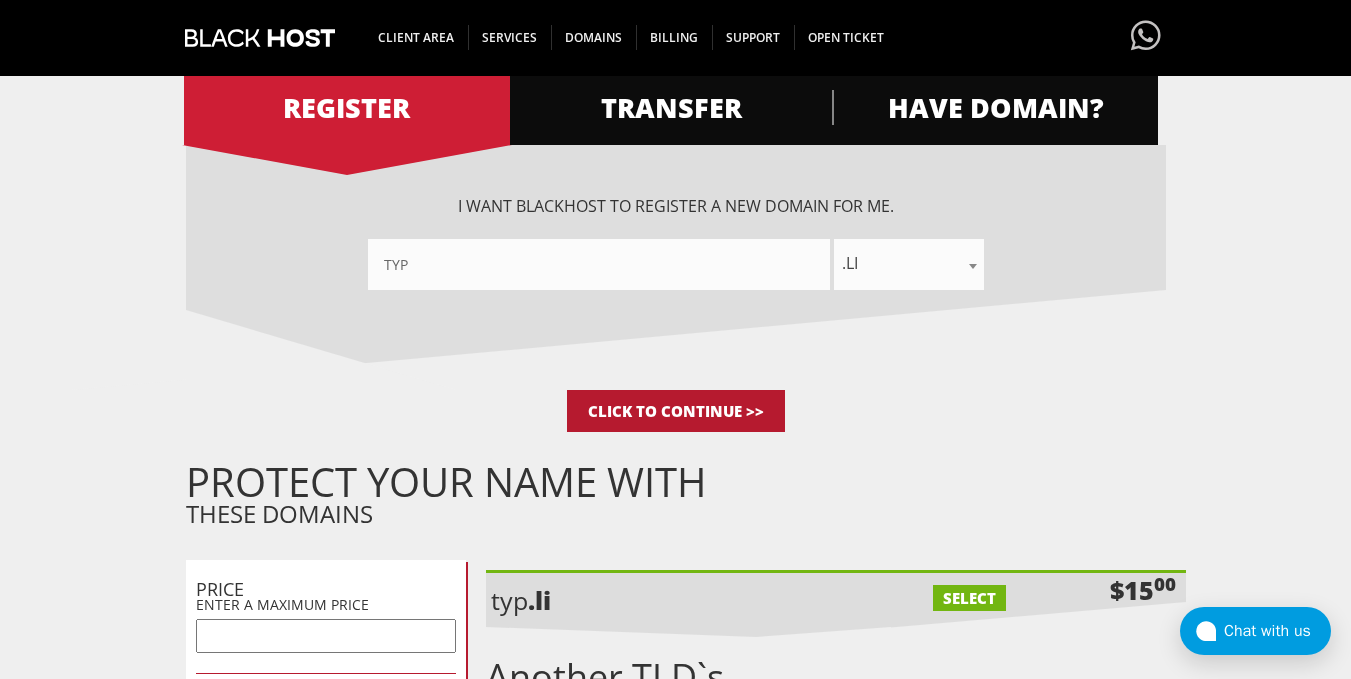 click on "Click to Continue >>" at bounding box center [676, 411] 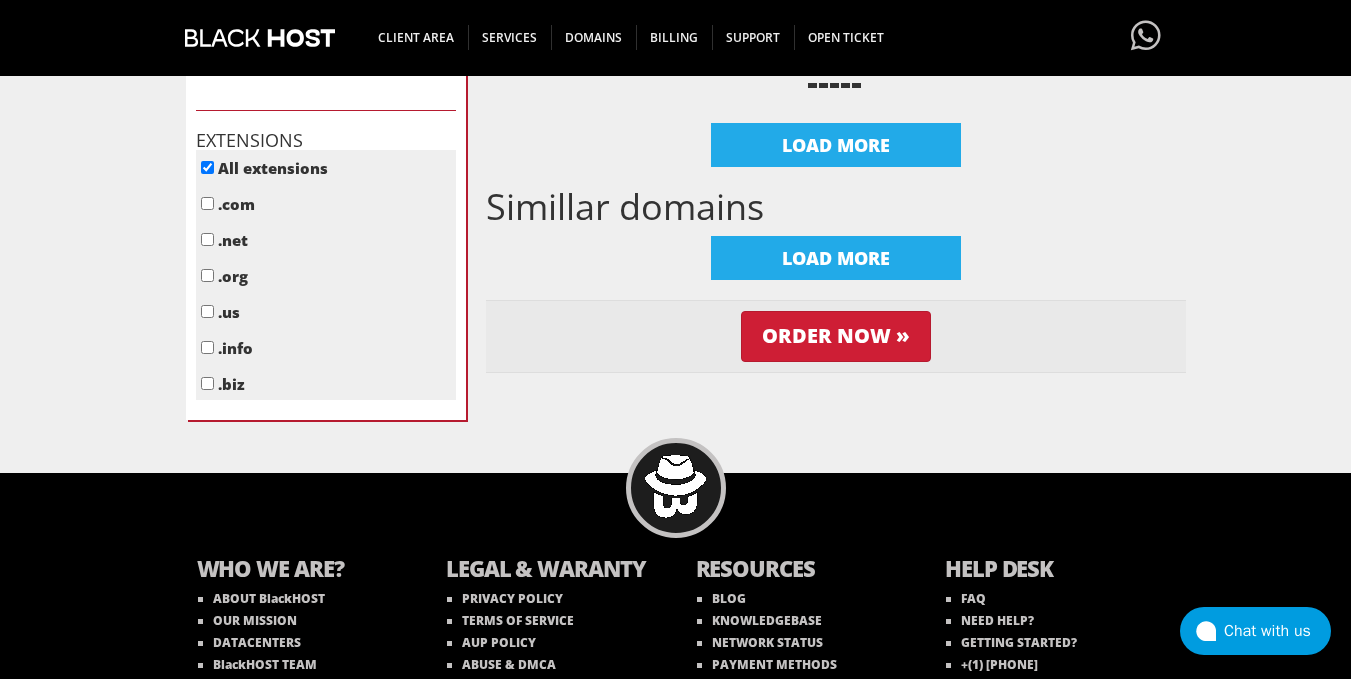 scroll, scrollTop: 769, scrollLeft: 0, axis: vertical 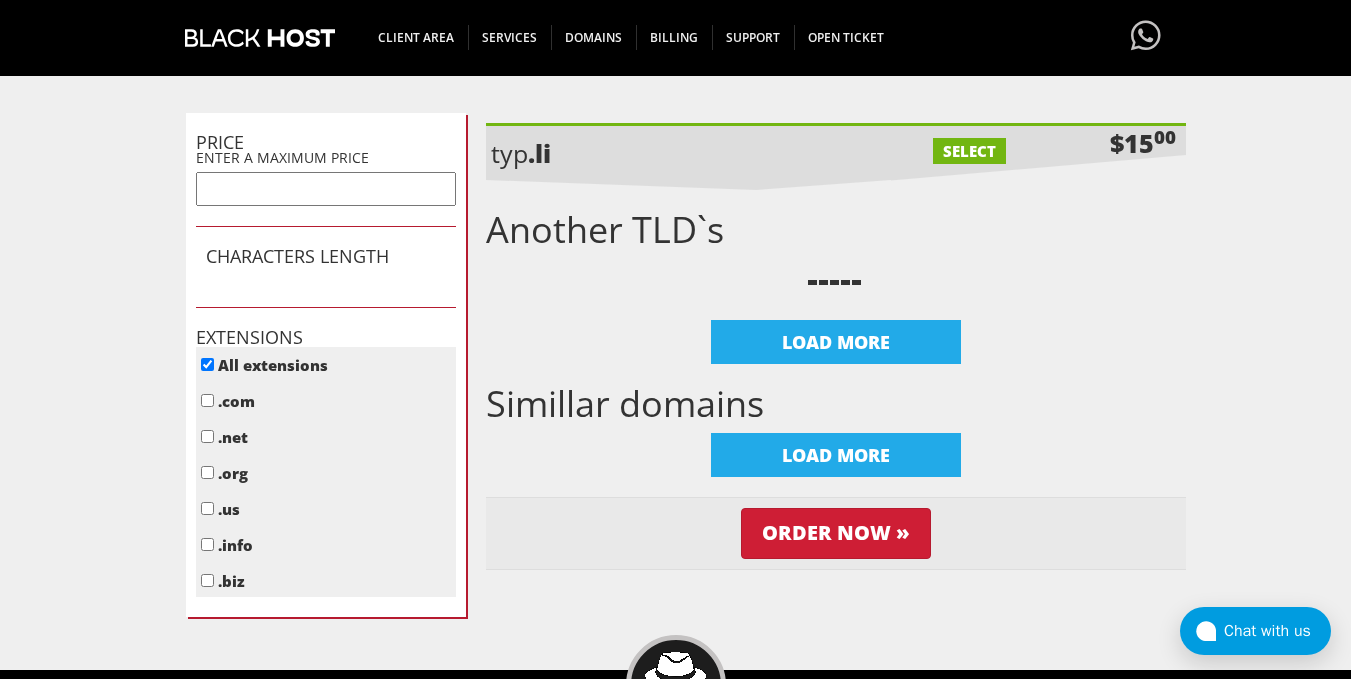 click on "SELECT" at bounding box center (969, 151) 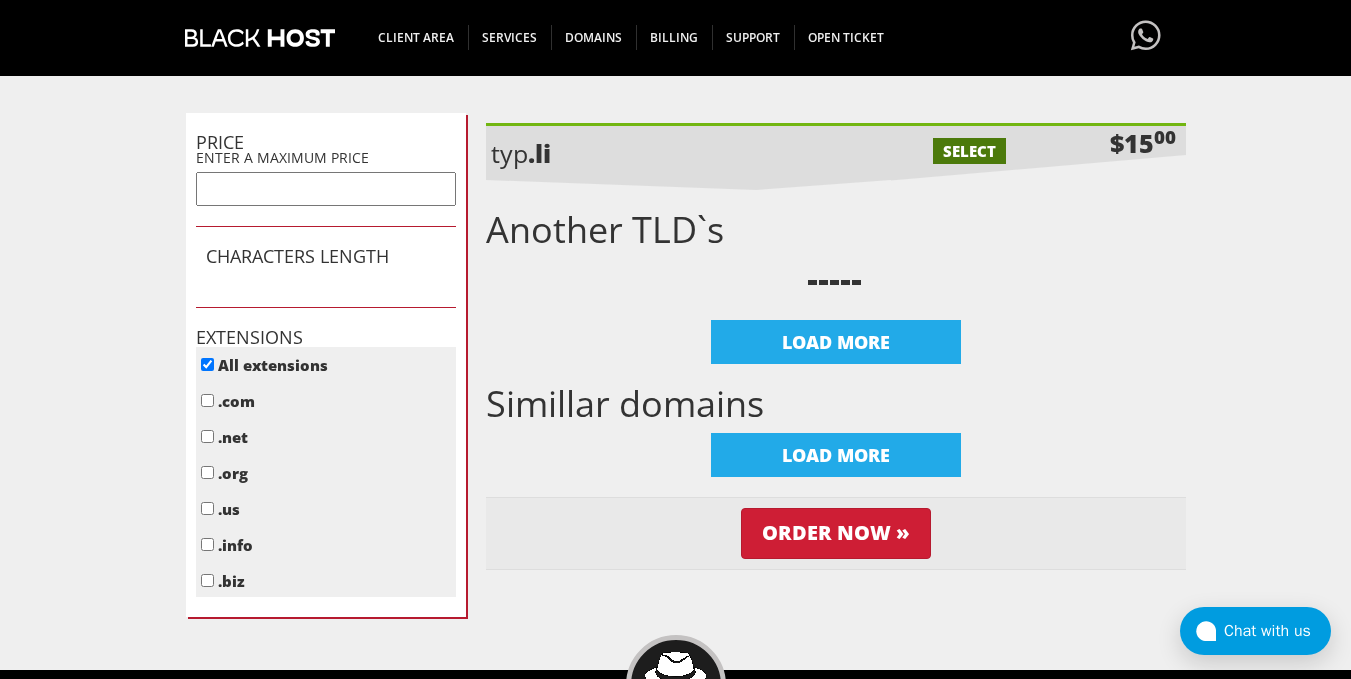 click on "SELECT" at bounding box center (969, 151) 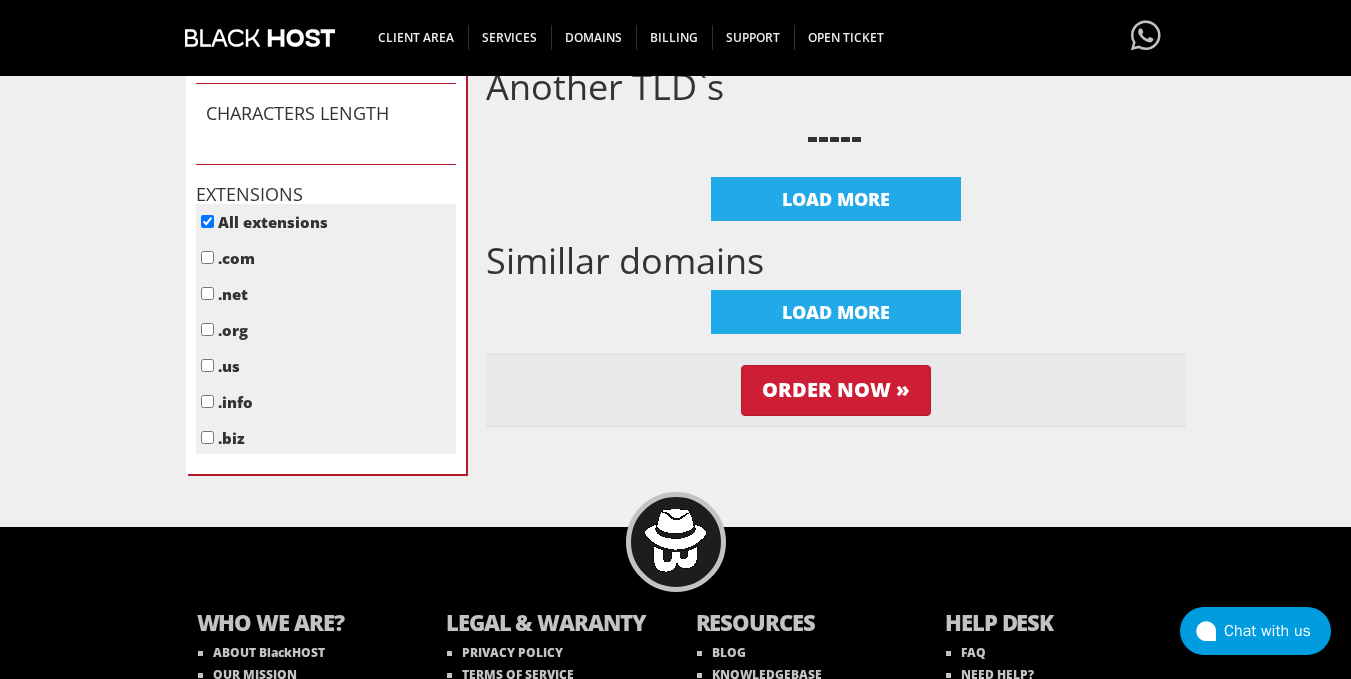 scroll, scrollTop: 1026, scrollLeft: 0, axis: vertical 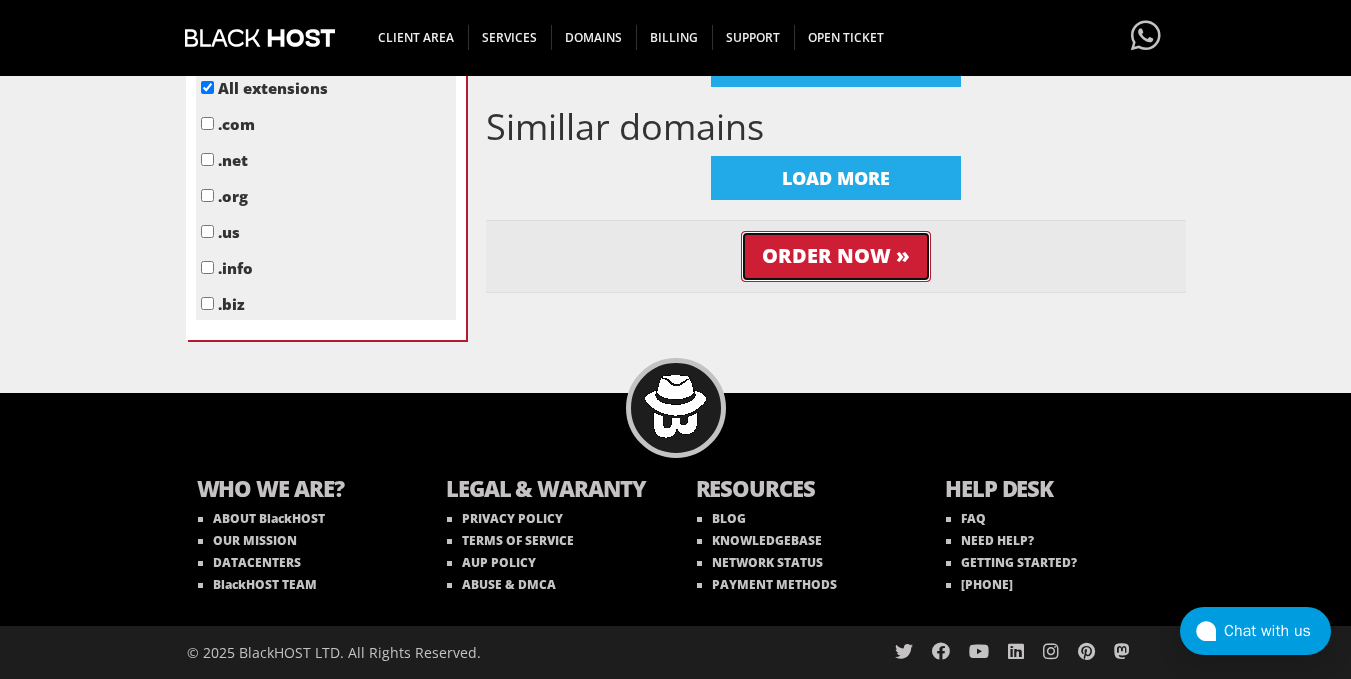 click on "Order Now »" at bounding box center (836, 256) 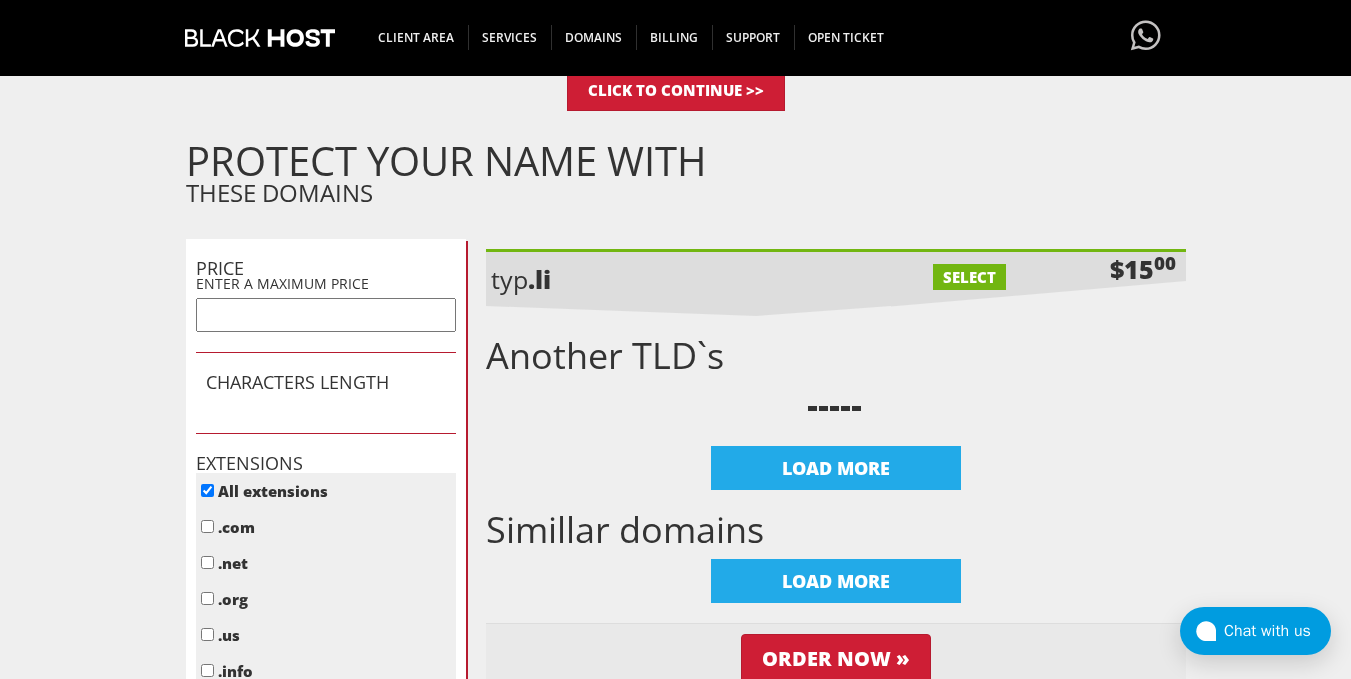 scroll, scrollTop: 570, scrollLeft: 0, axis: vertical 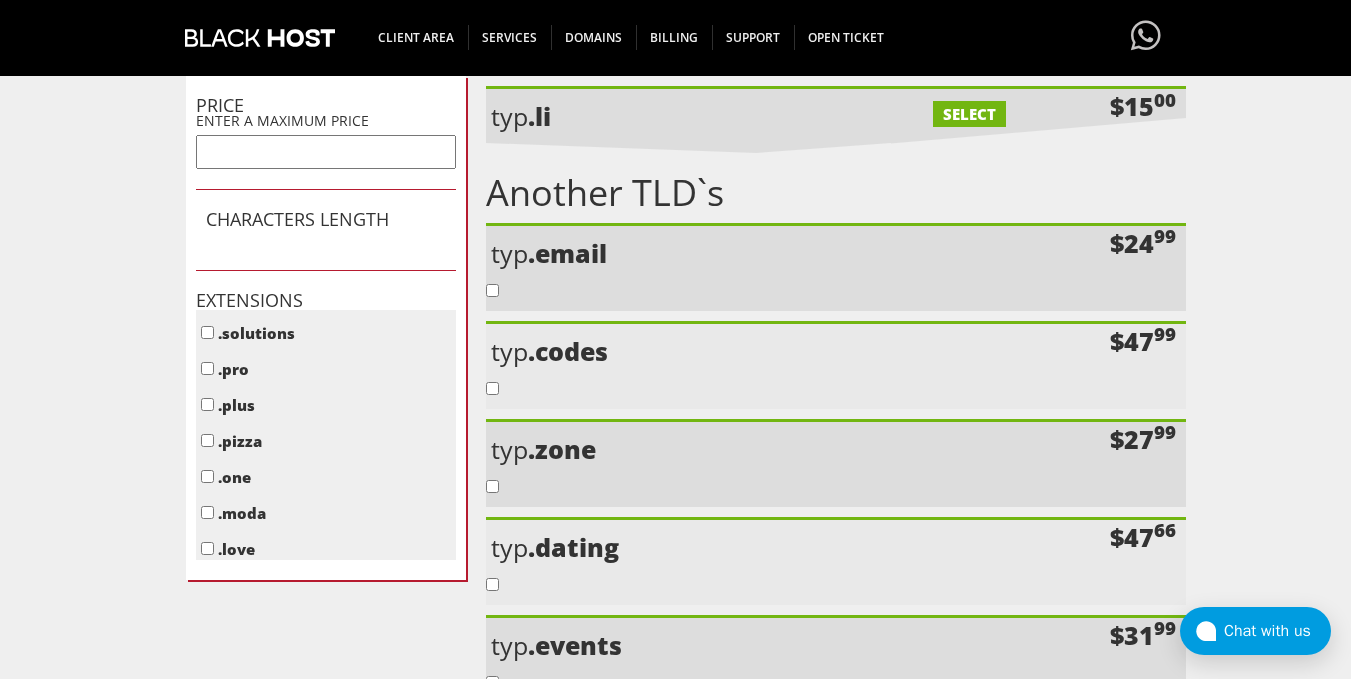 click on "SELECT" at bounding box center [969, 114] 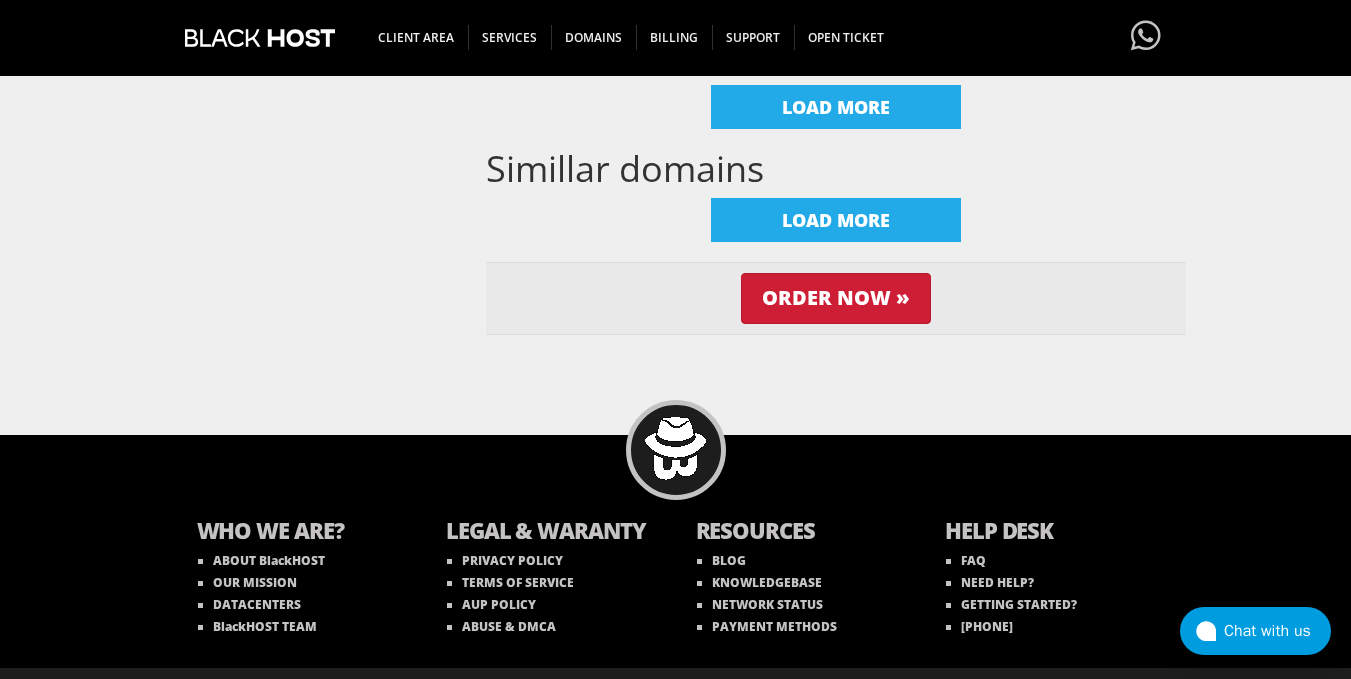 scroll, scrollTop: 1614, scrollLeft: 0, axis: vertical 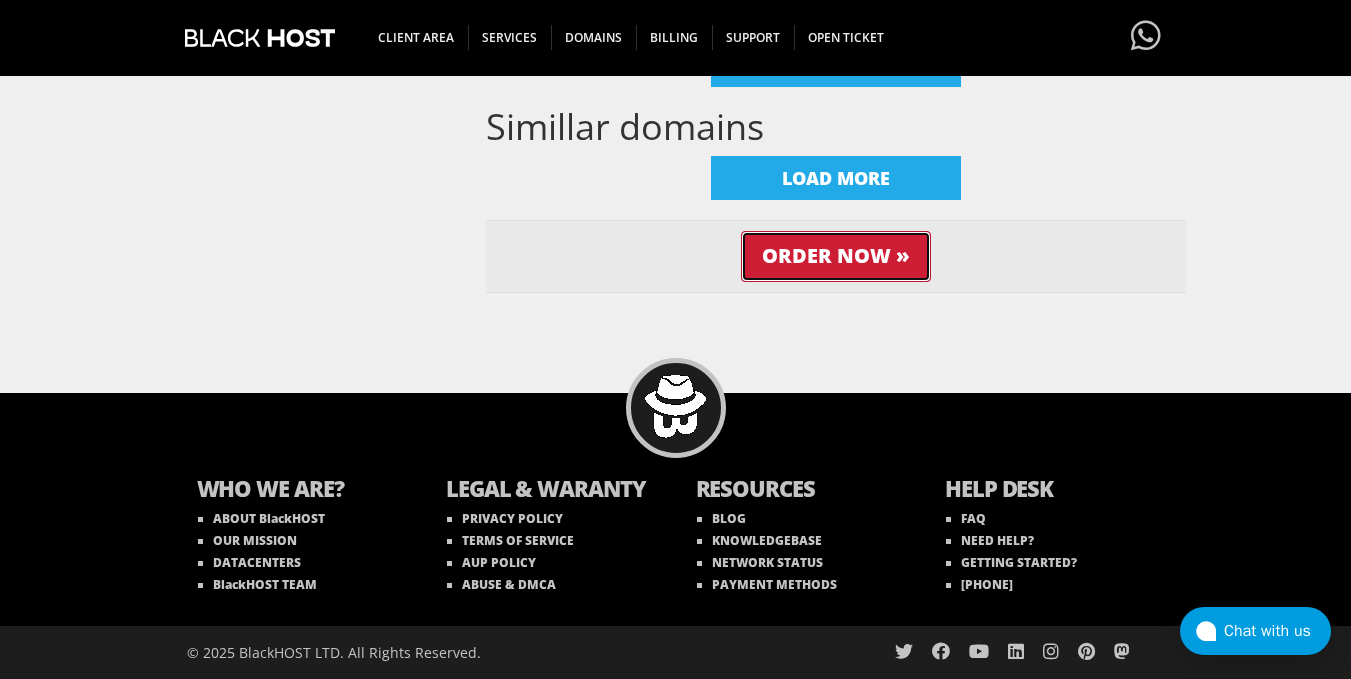 click on "Order Now »" at bounding box center (836, 256) 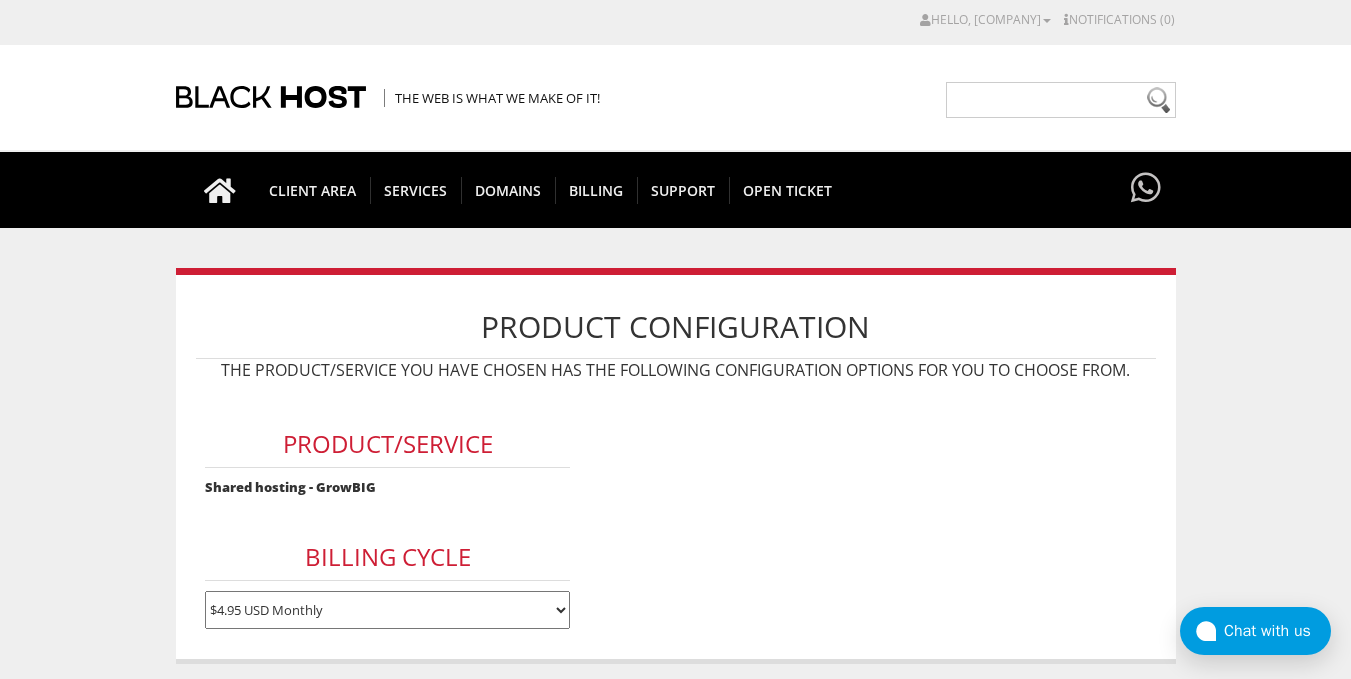 scroll, scrollTop: 104, scrollLeft: 0, axis: vertical 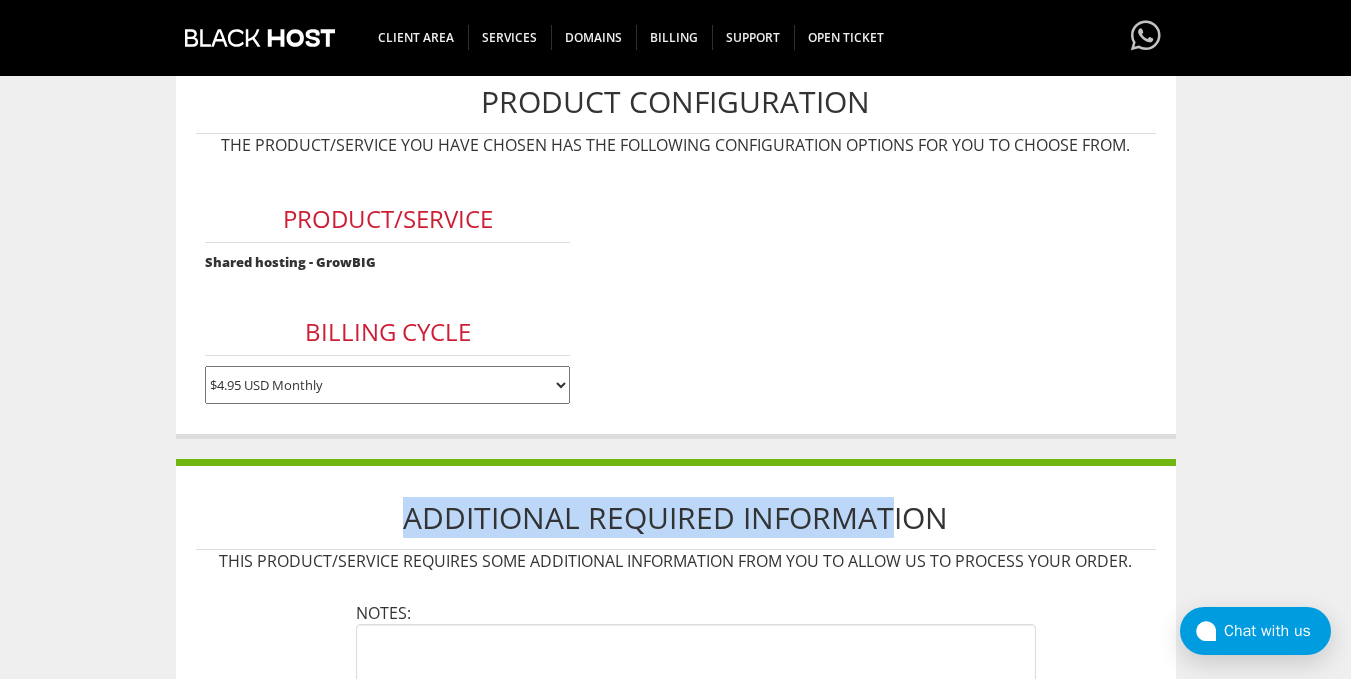 drag, startPoint x: 895, startPoint y: 462, endPoint x: 515, endPoint y: 357, distance: 394.23978 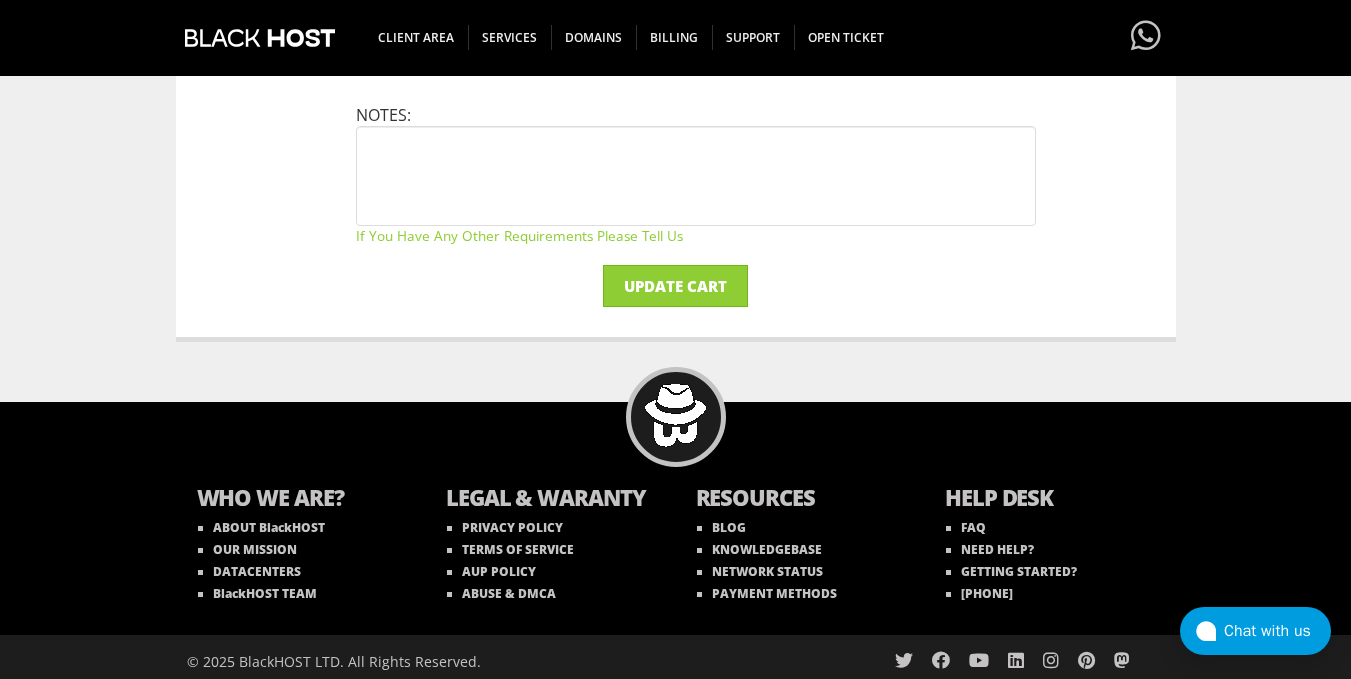 scroll, scrollTop: 730, scrollLeft: 0, axis: vertical 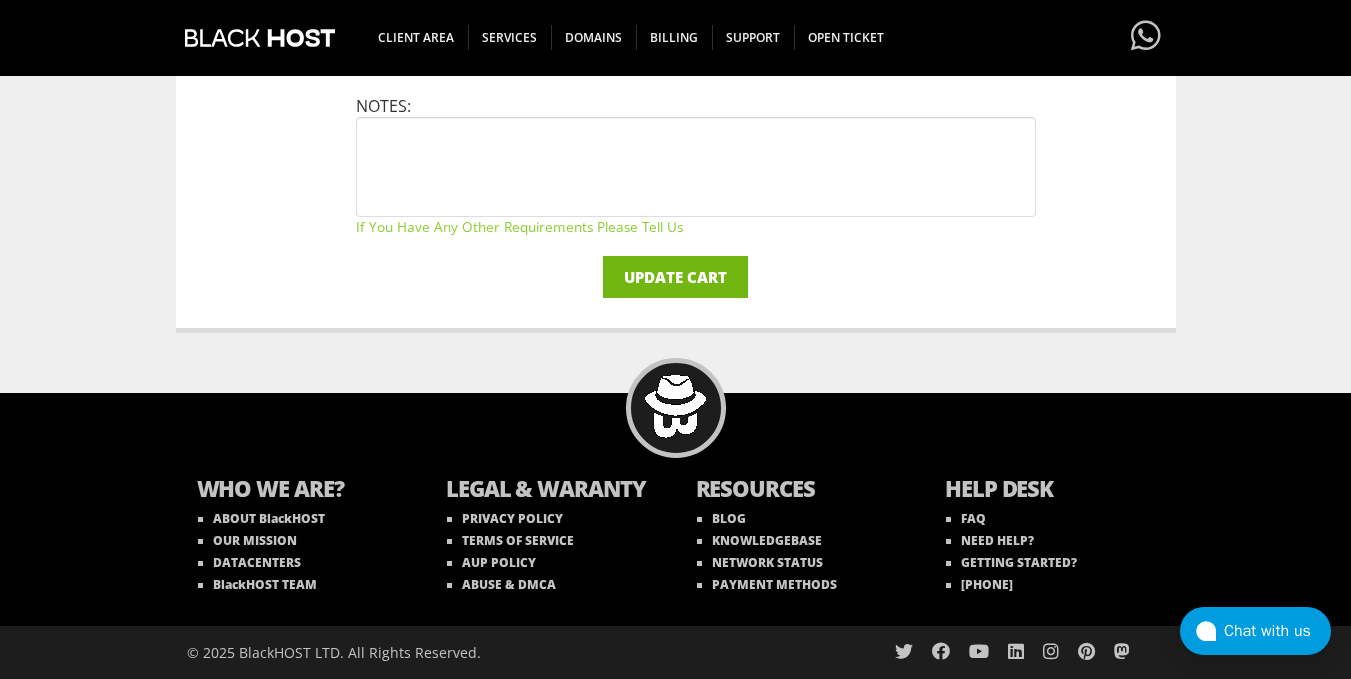 click on "Update Cart" at bounding box center (675, 277) 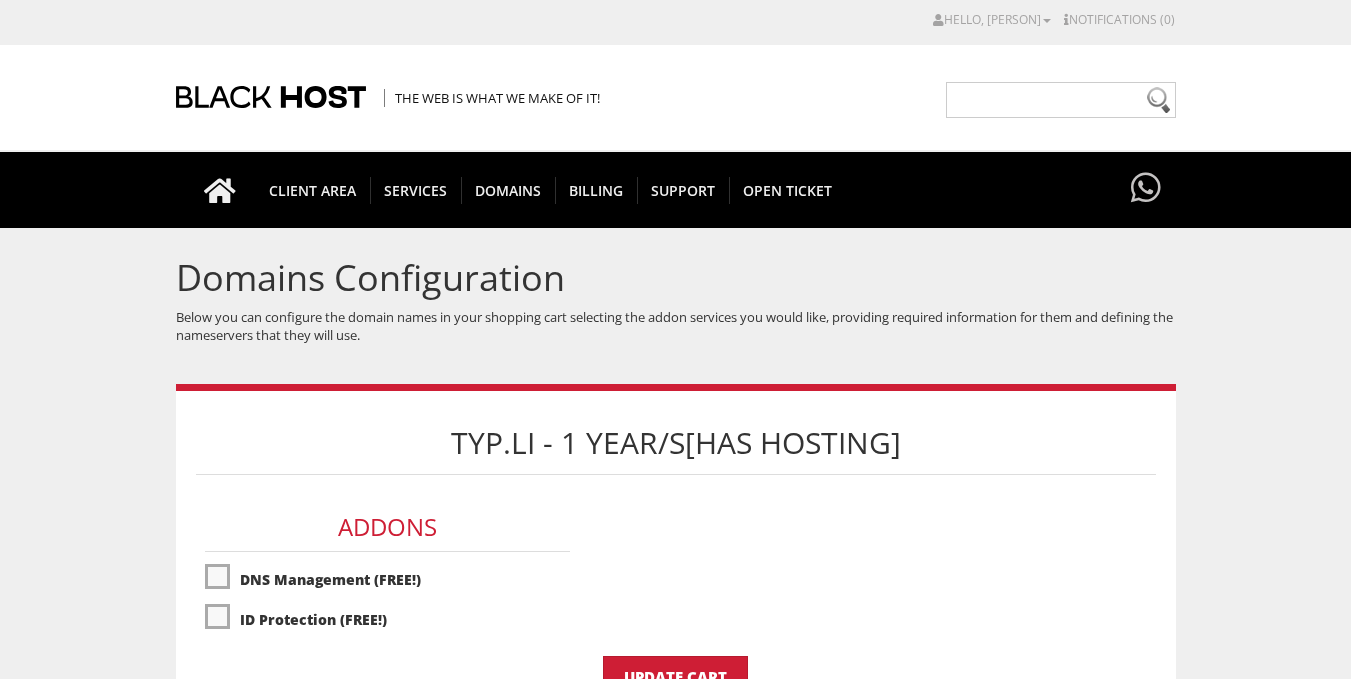 scroll, scrollTop: 0, scrollLeft: 0, axis: both 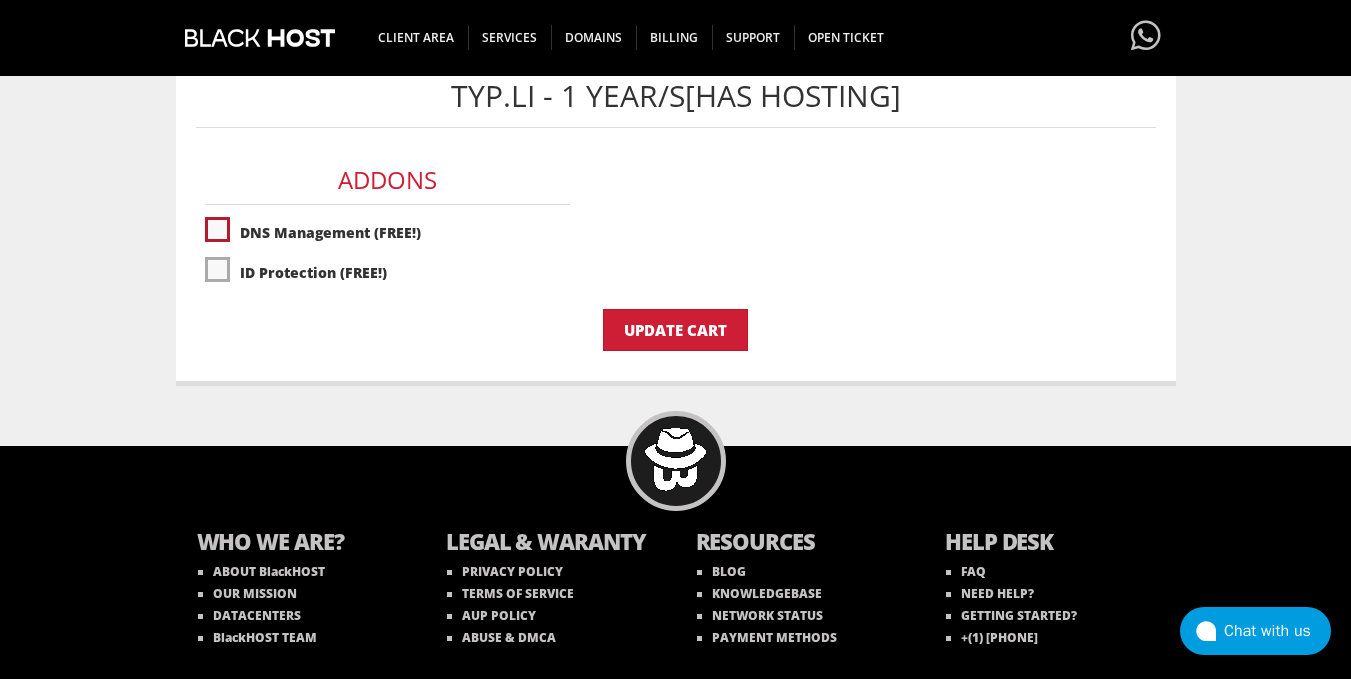 click on "DNS Management (FREE!)" at bounding box center [387, 232] 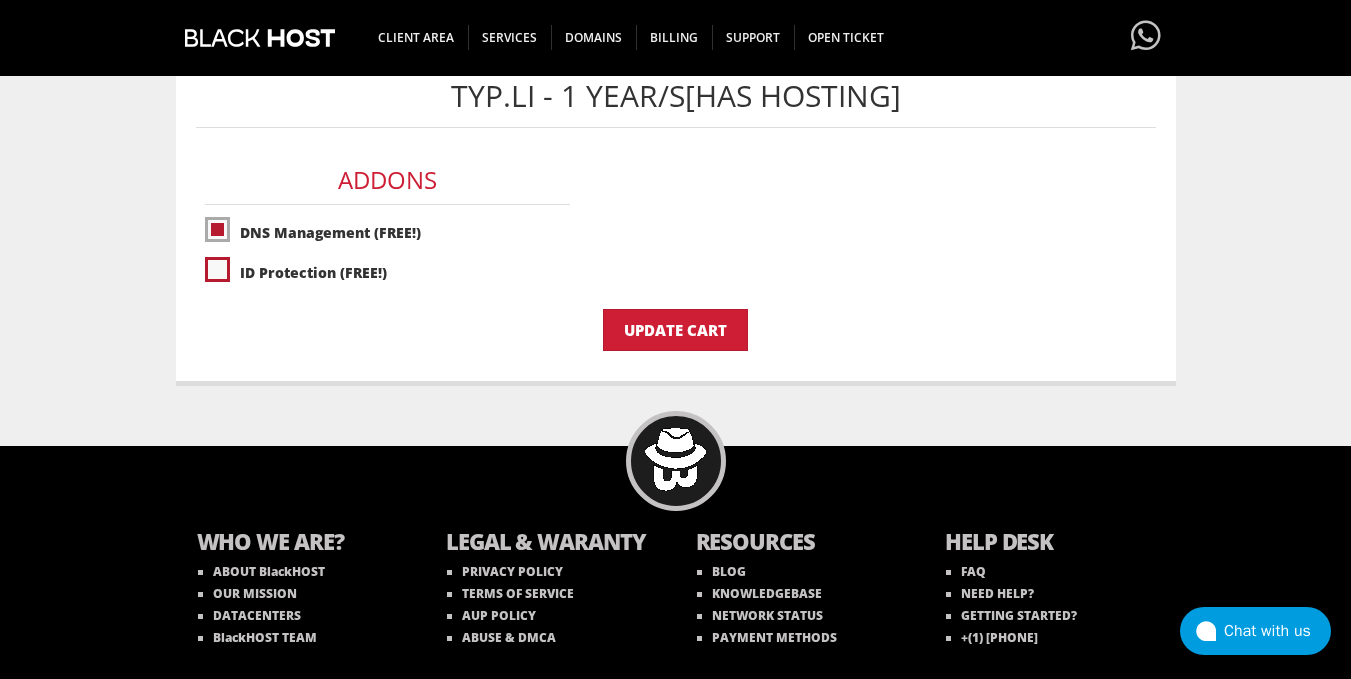 click on "ID Protection (FREE!)" at bounding box center (387, 272) 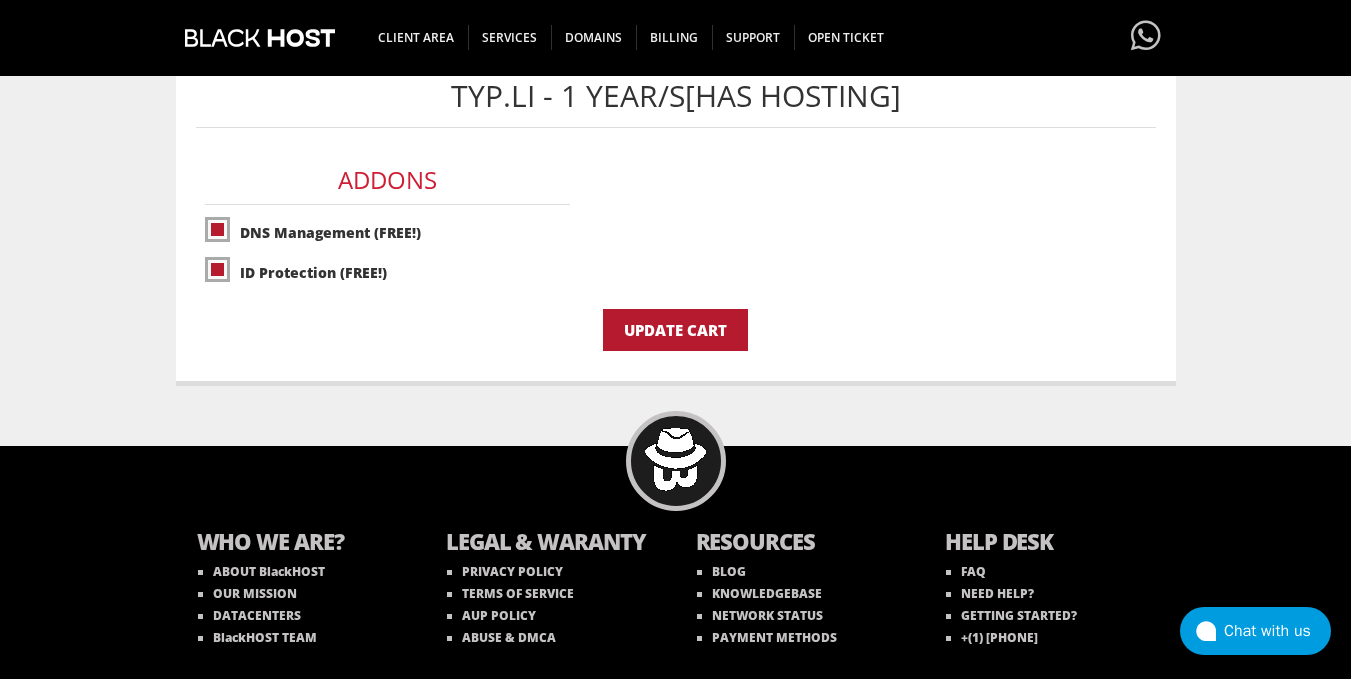 click on "Update Cart" at bounding box center [675, 330] 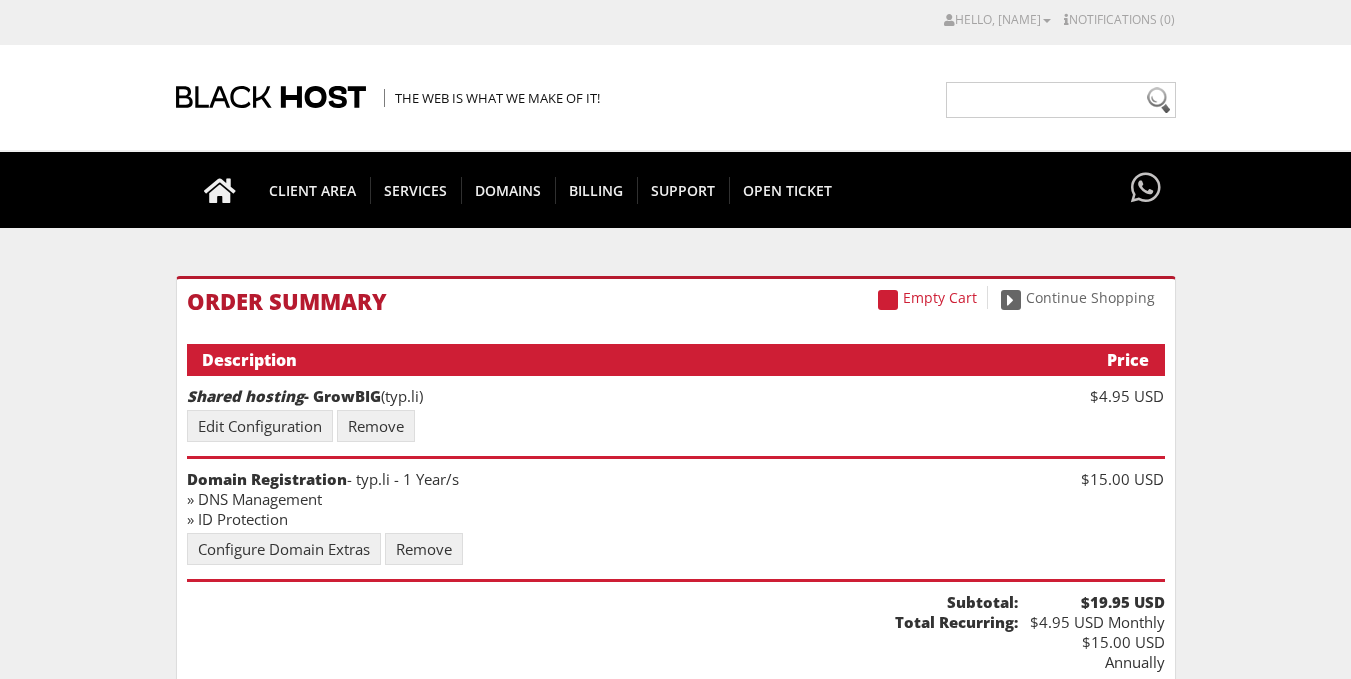 scroll, scrollTop: 0, scrollLeft: 0, axis: both 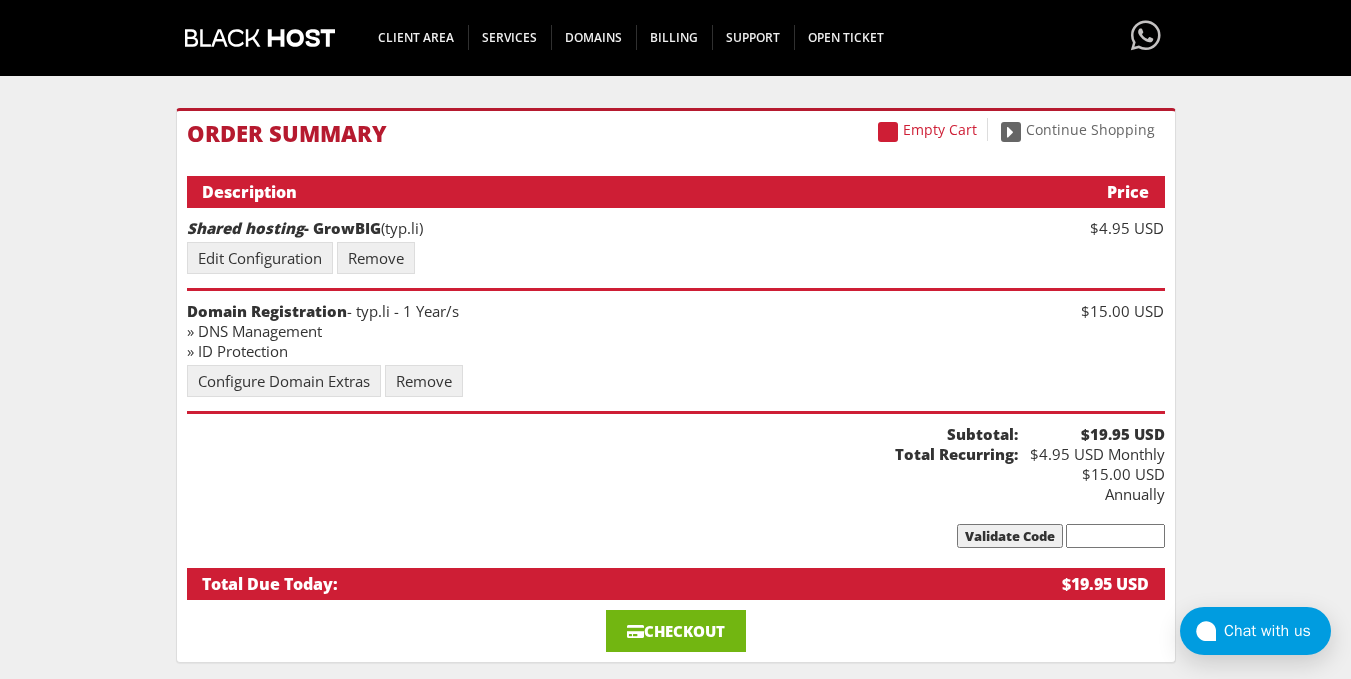 click on "Checkout" at bounding box center [676, 631] 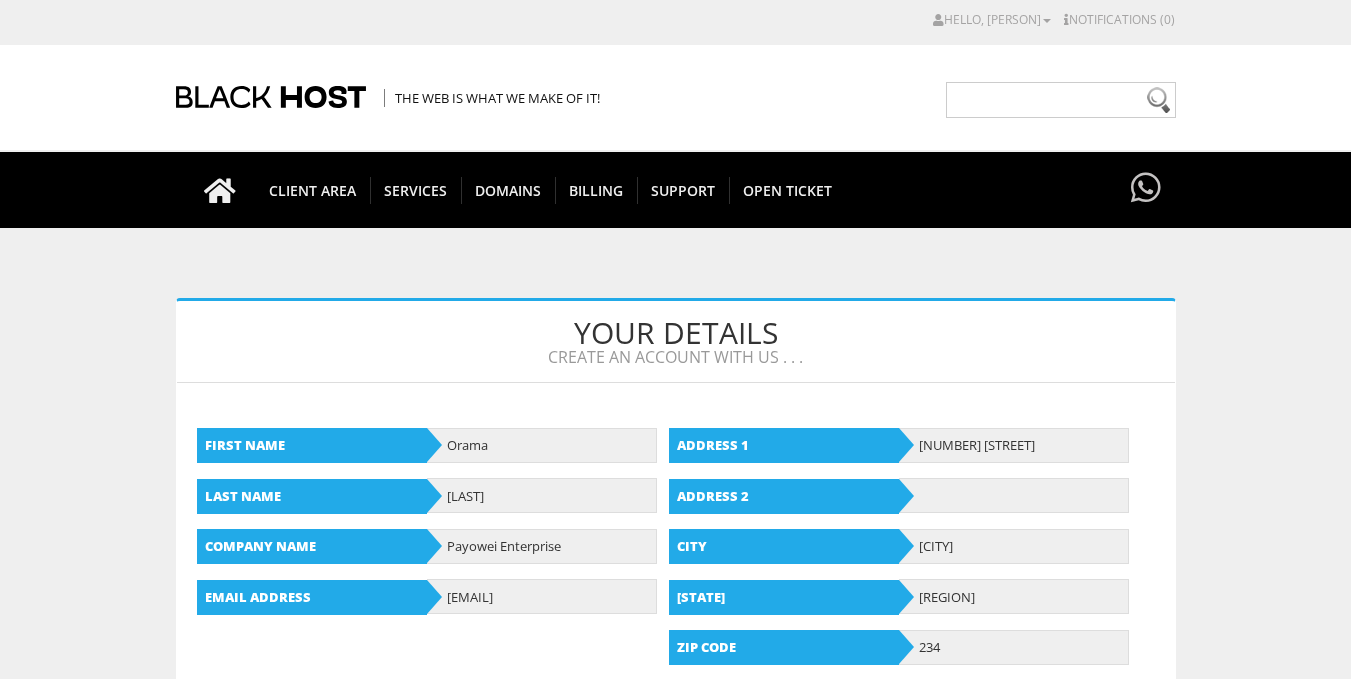 scroll, scrollTop: 0, scrollLeft: 0, axis: both 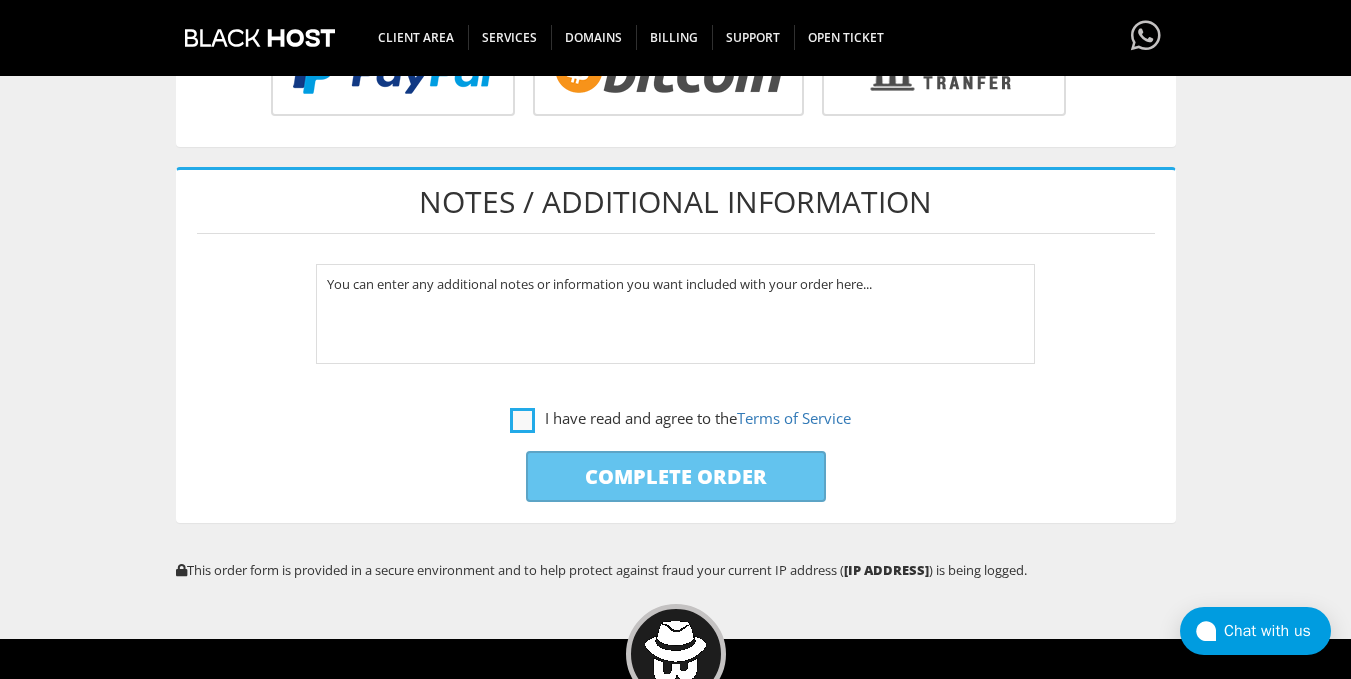 click on "I have read and agree to the  Terms of Service" at bounding box center [680, 418] 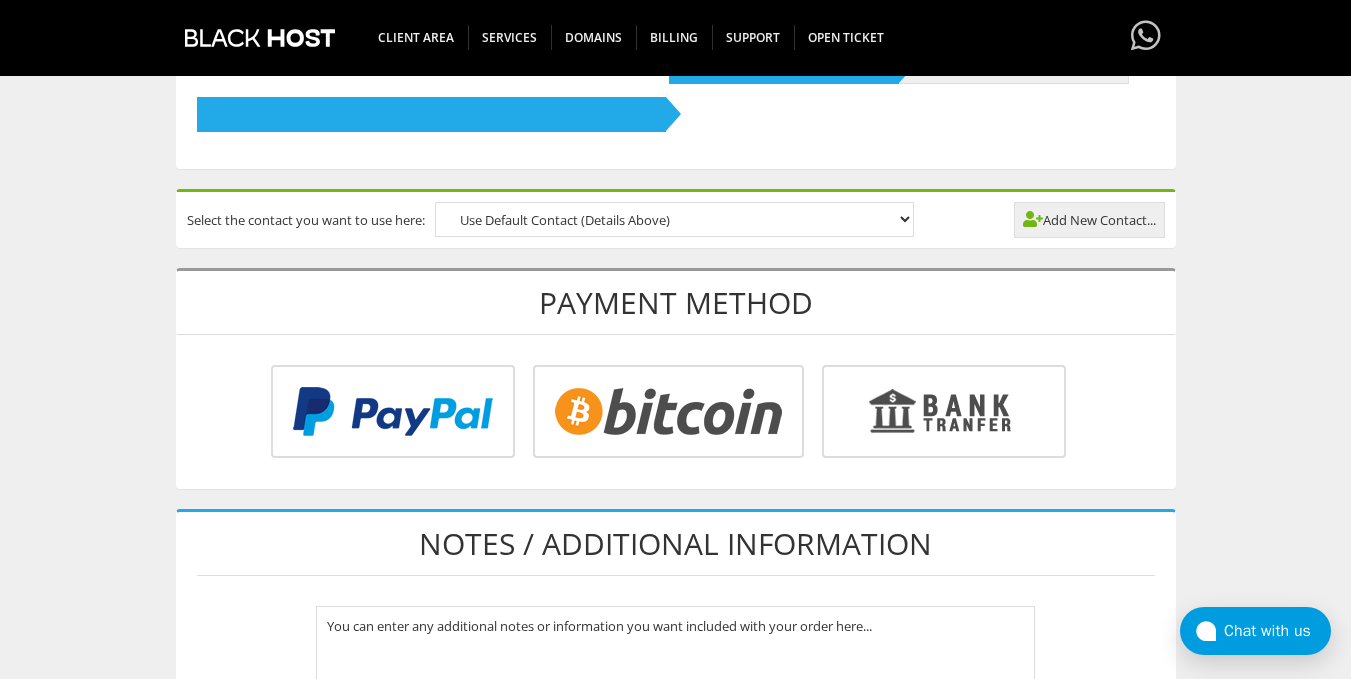 scroll, scrollTop: 679, scrollLeft: 0, axis: vertical 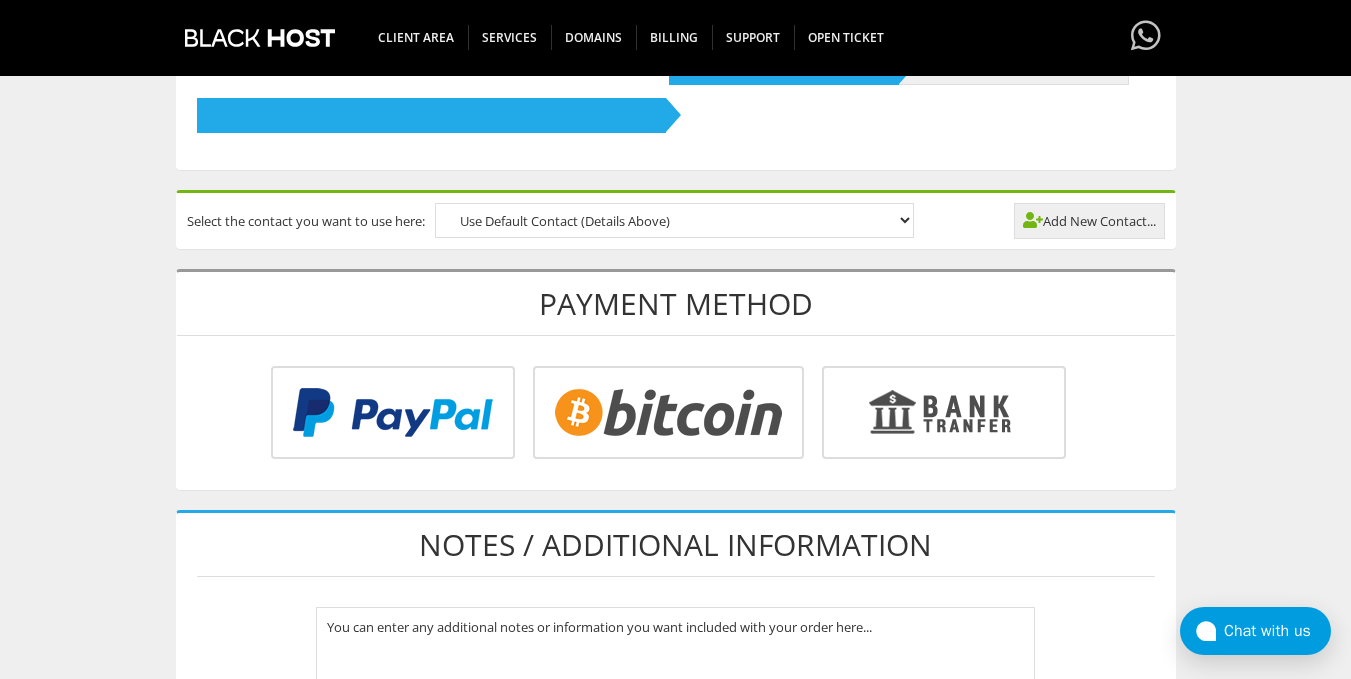 click at bounding box center [390, 416] 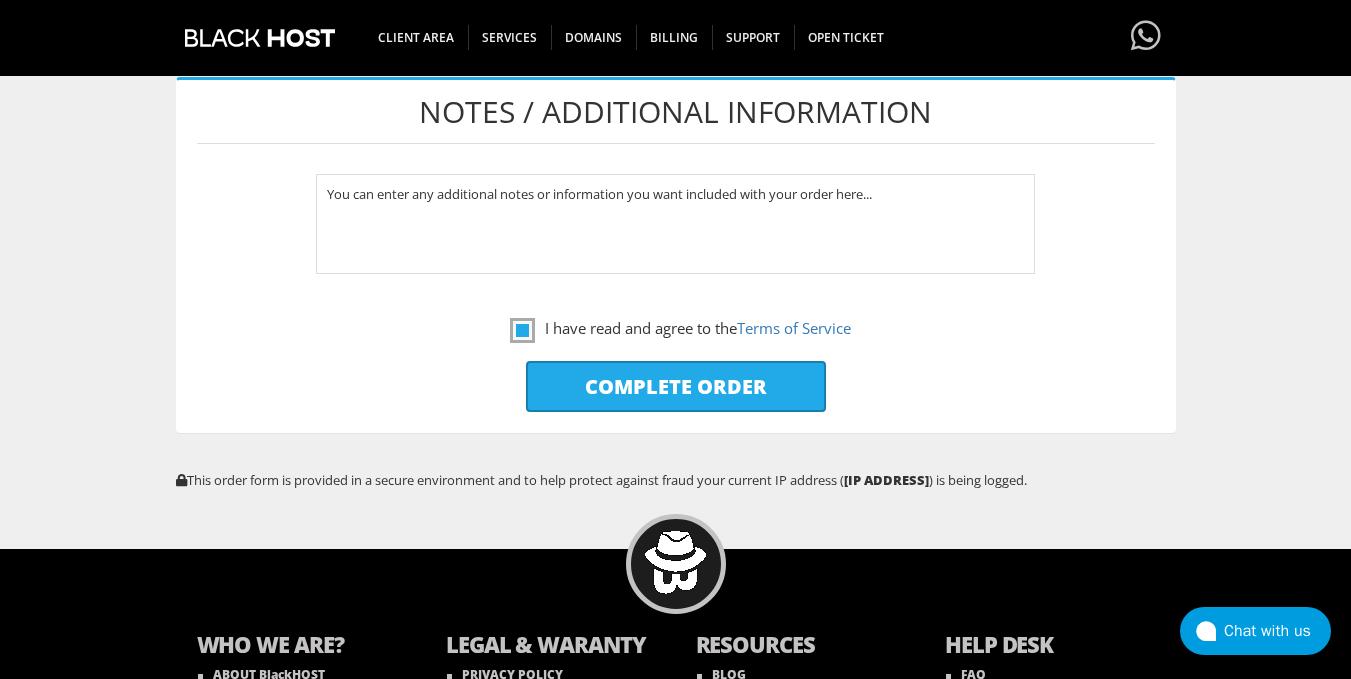 scroll, scrollTop: 1126, scrollLeft: 0, axis: vertical 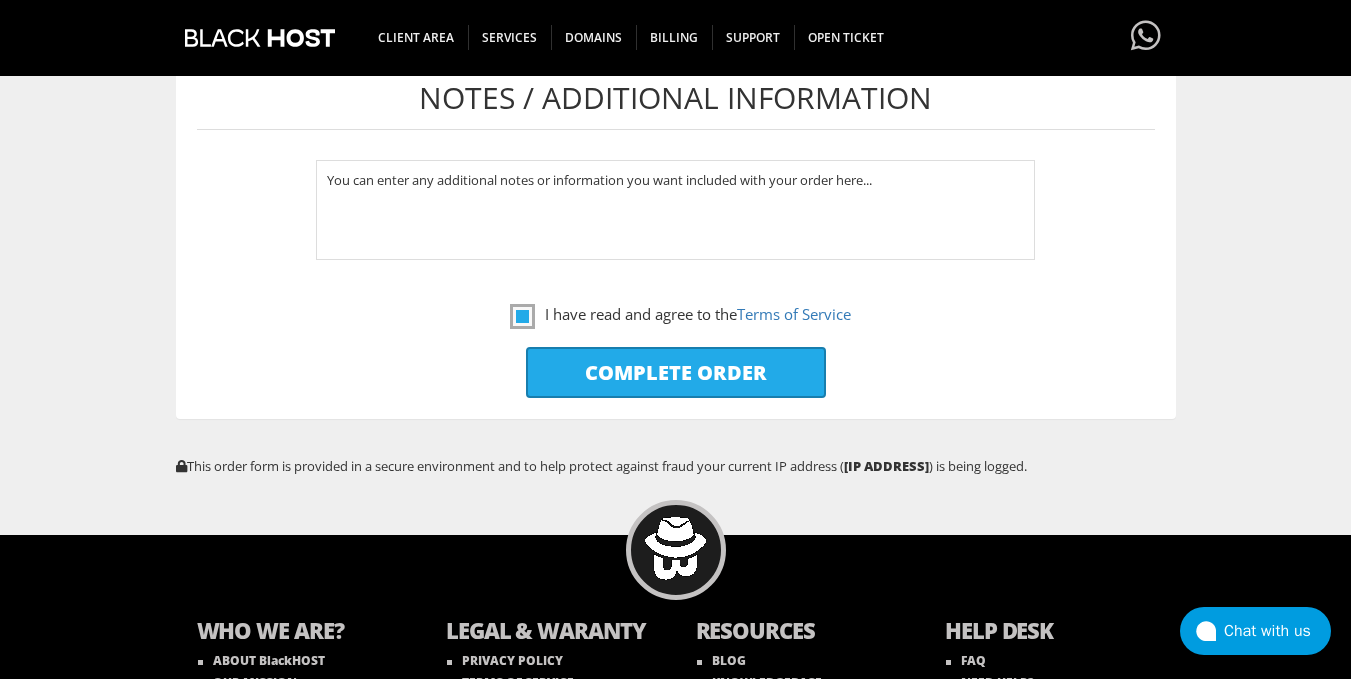 click on "Complete Order" at bounding box center [676, 372] 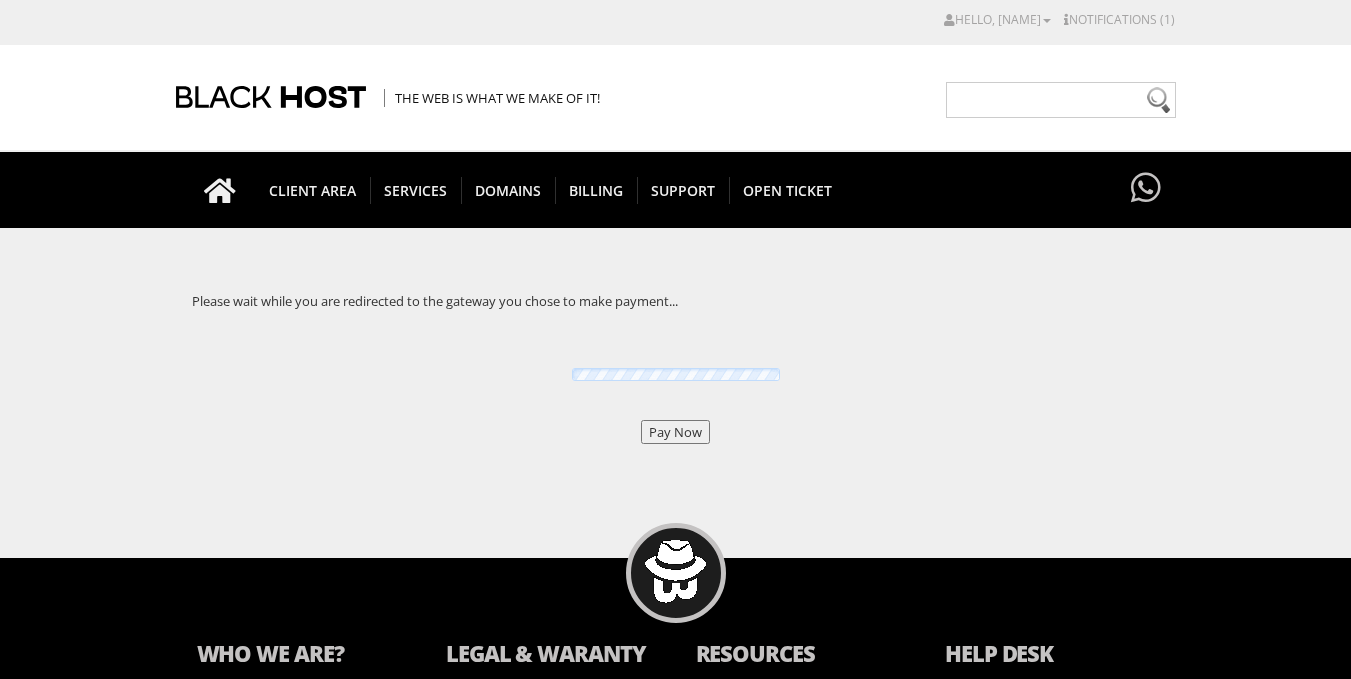scroll, scrollTop: 0, scrollLeft: 0, axis: both 